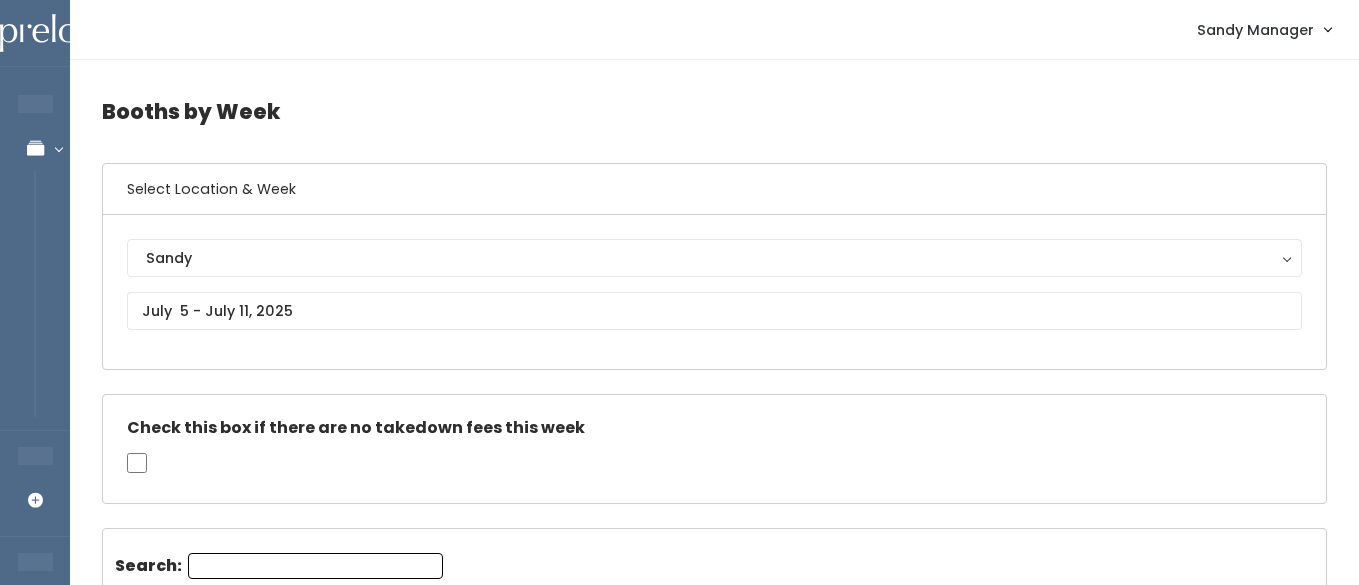scroll, scrollTop: 0, scrollLeft: 0, axis: both 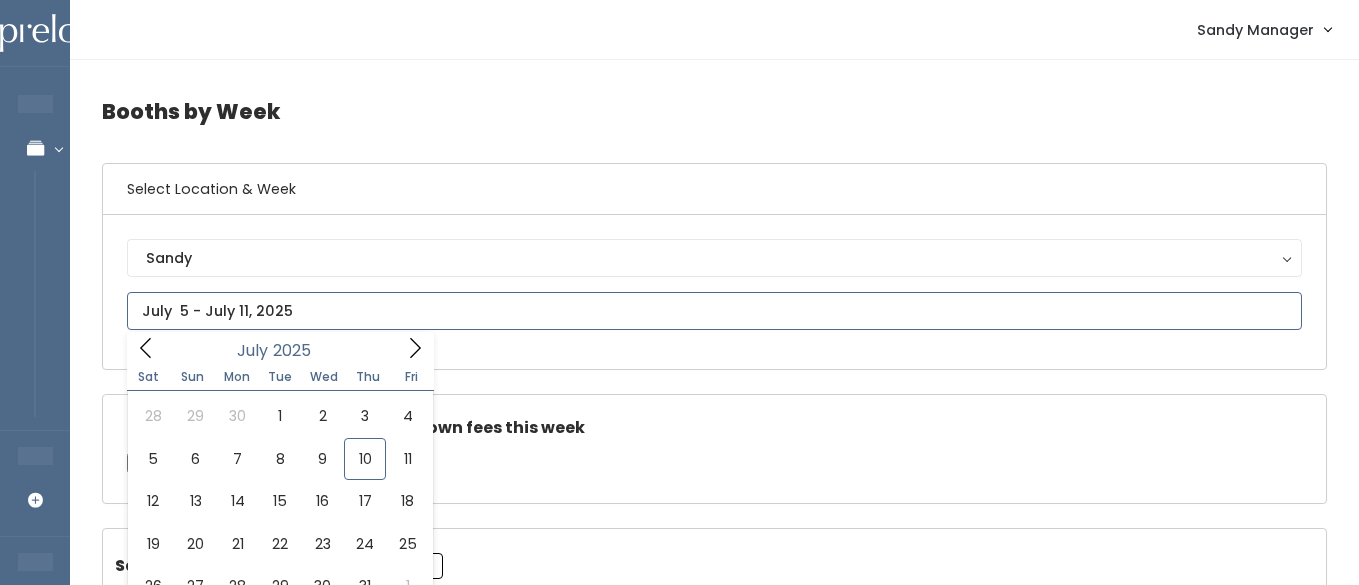 click at bounding box center [714, 311] 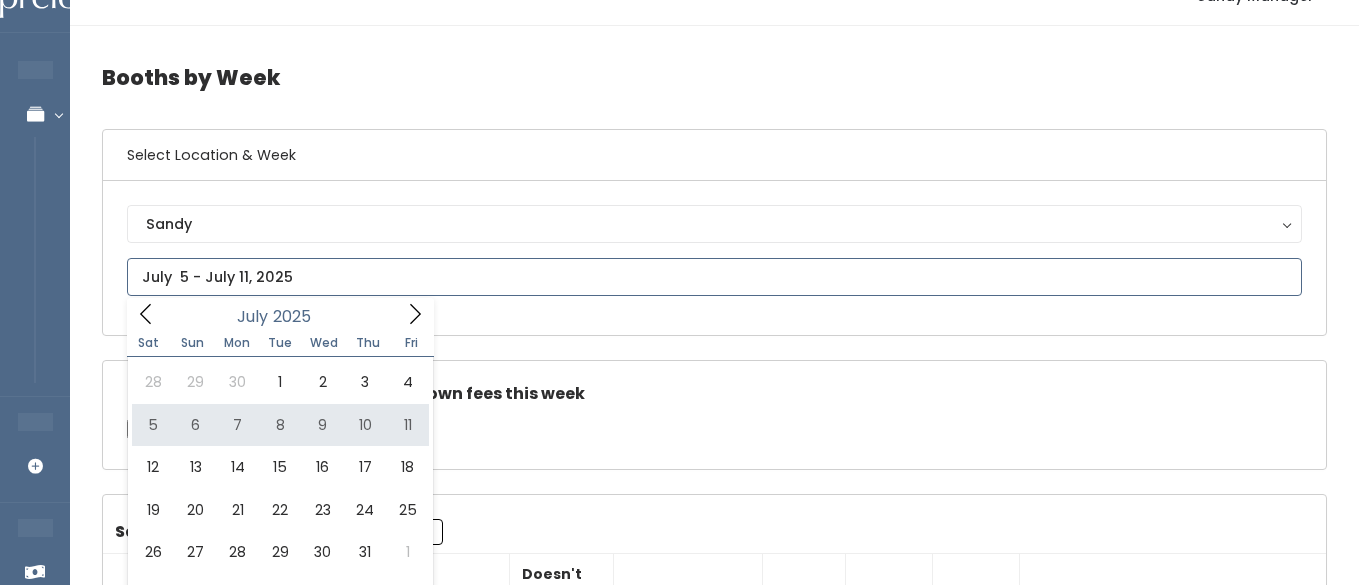 scroll, scrollTop: 36, scrollLeft: 0, axis: vertical 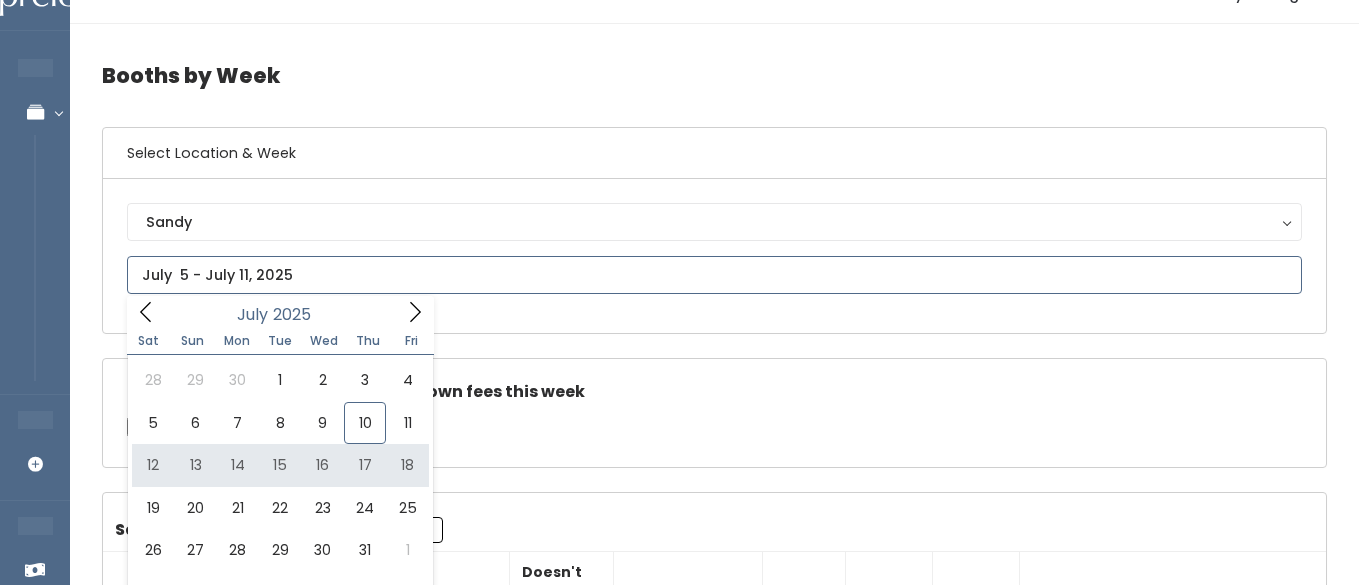 type on "July 12 to July 18" 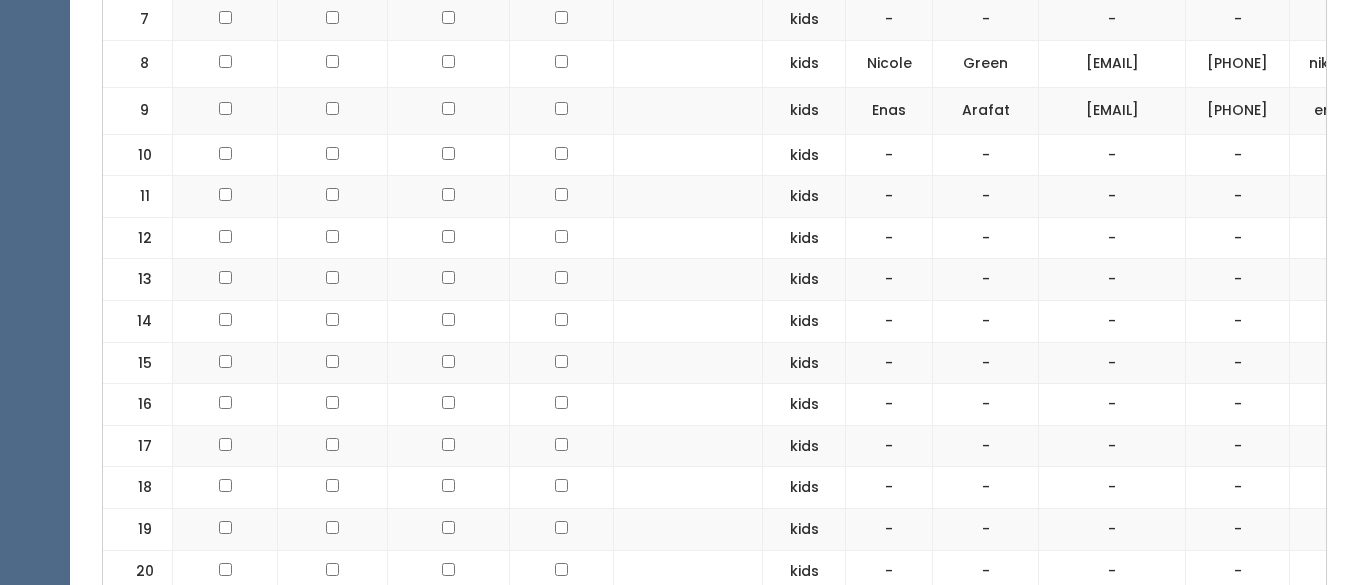 scroll, scrollTop: 1114, scrollLeft: 0, axis: vertical 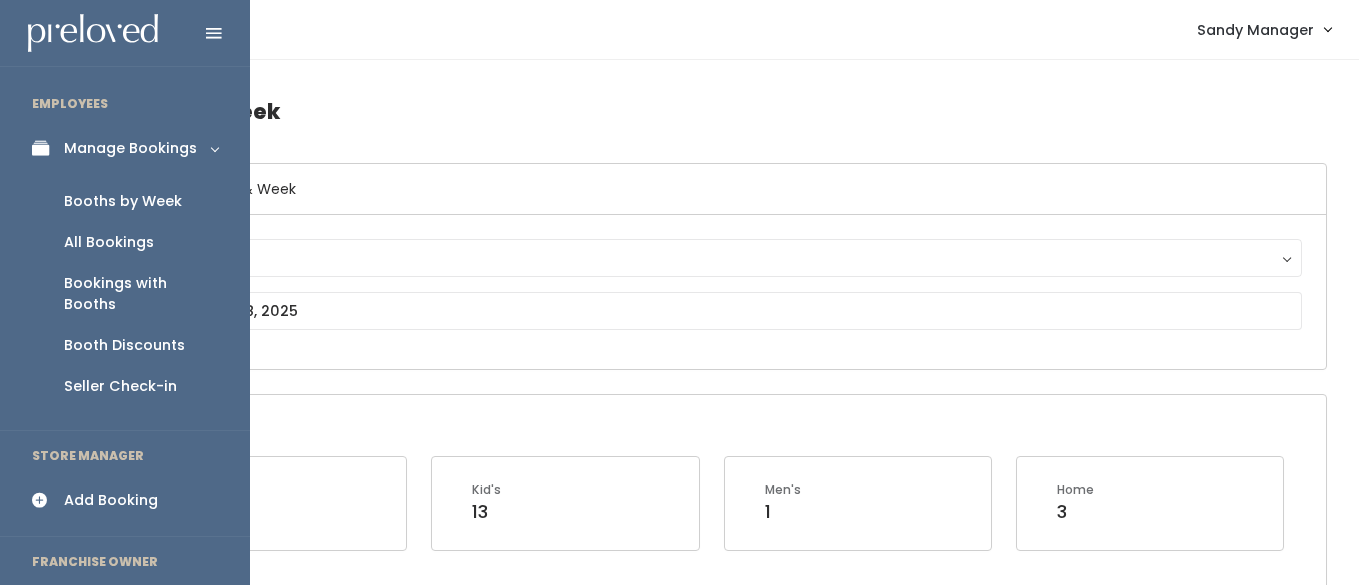 click on "Add Booking" at bounding box center [111, 500] 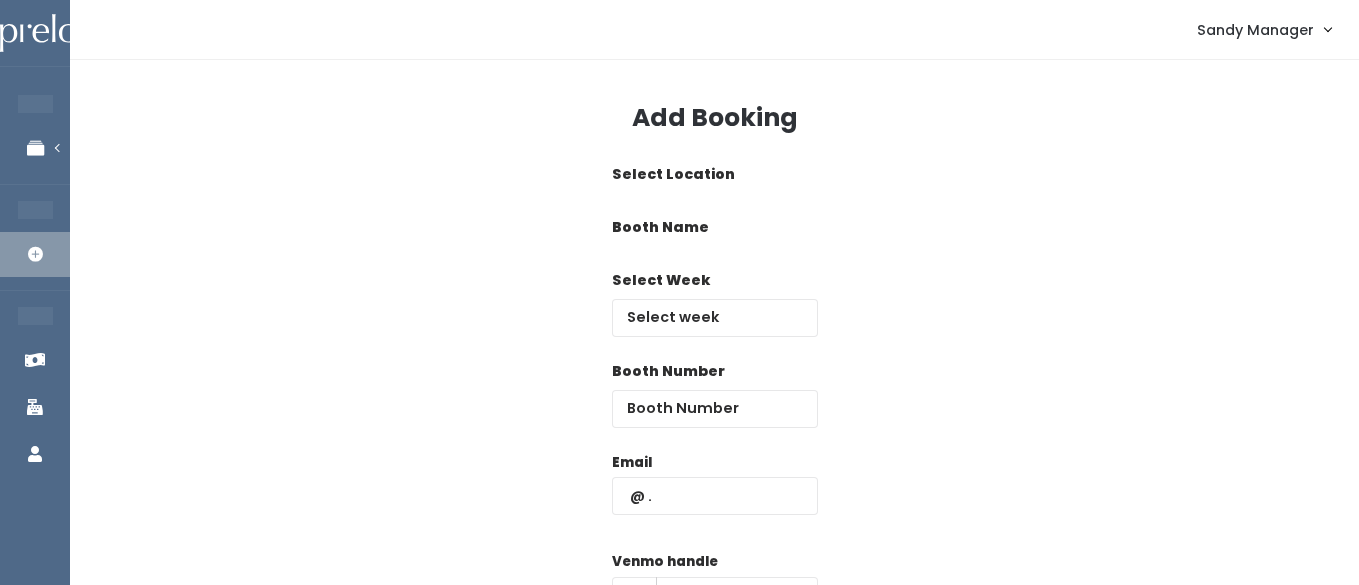 scroll, scrollTop: 0, scrollLeft: 0, axis: both 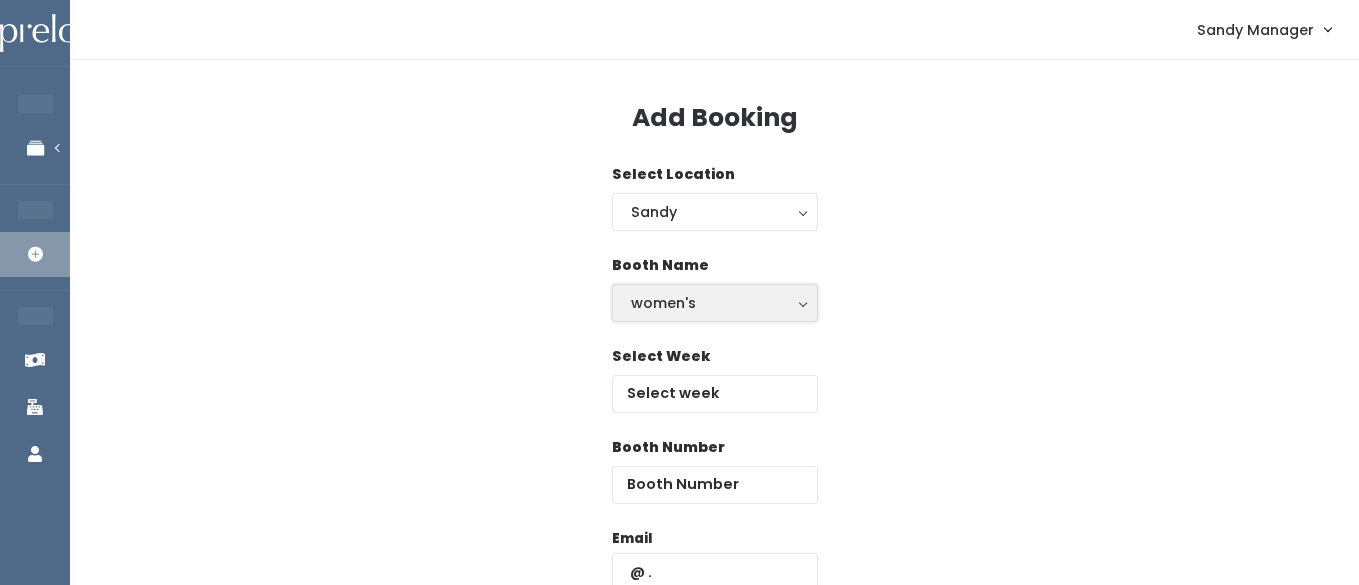 click on "women's" at bounding box center [715, 303] 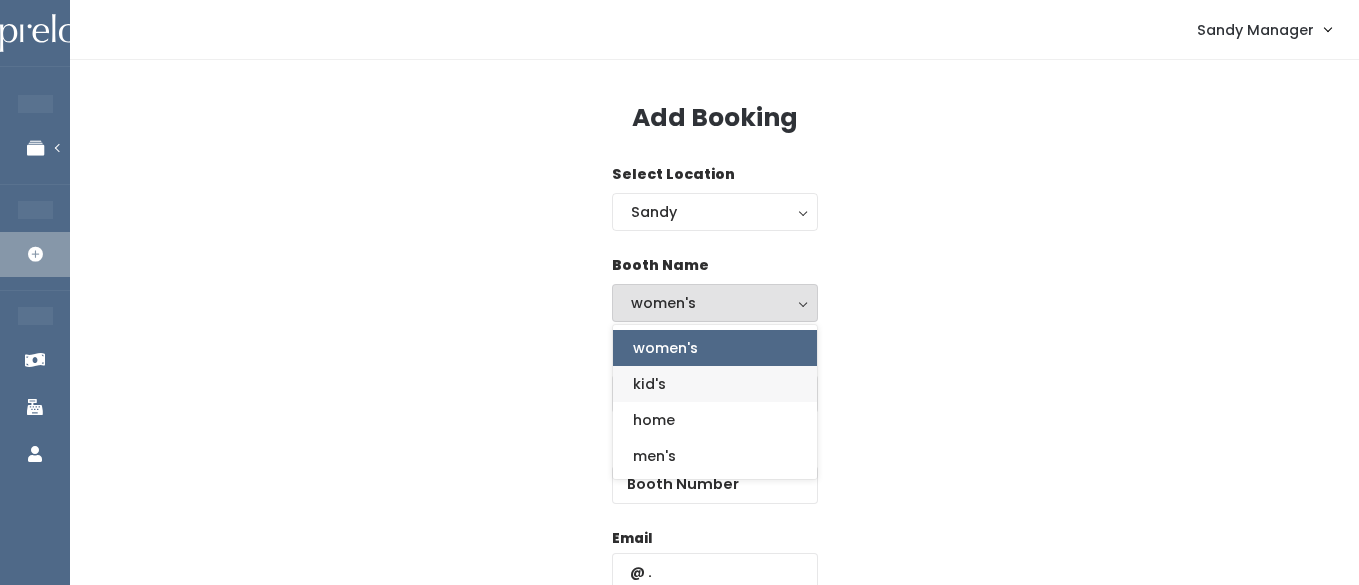 click on "kid's" at bounding box center (649, 384) 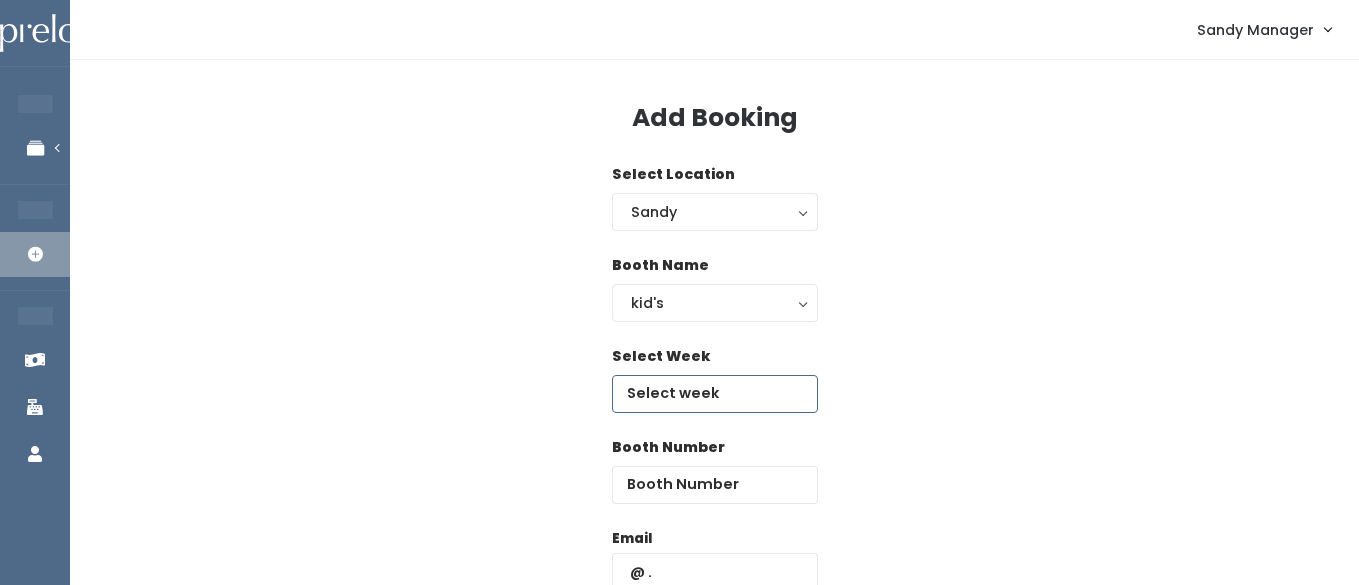 click at bounding box center [715, 394] 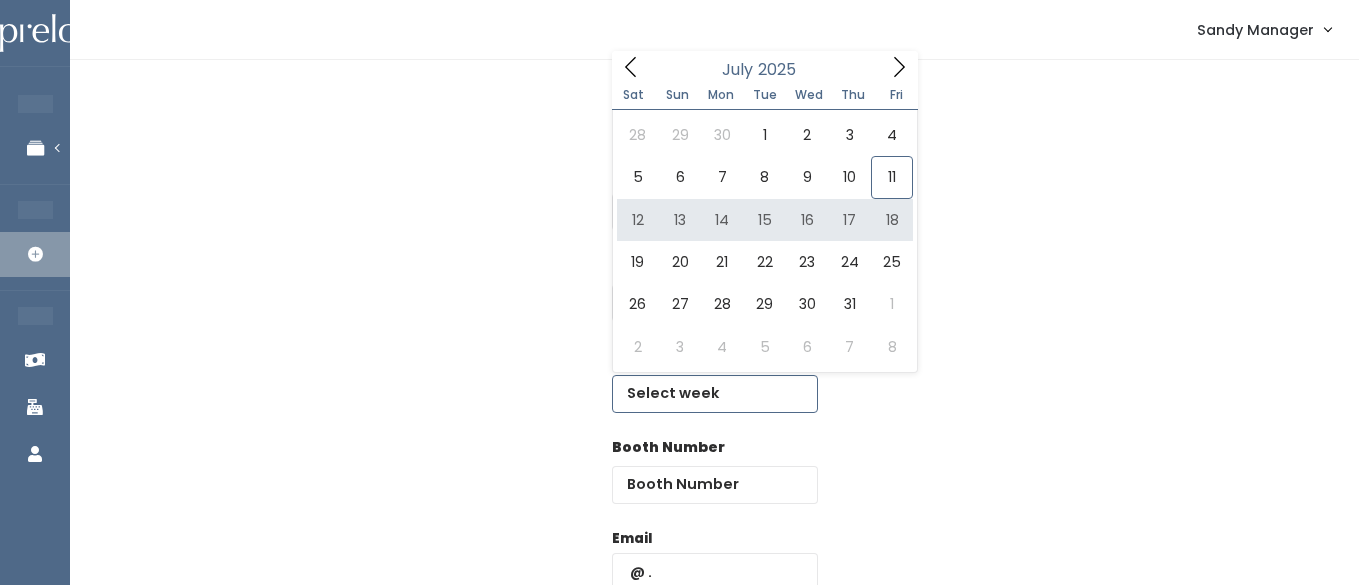 type on "July 12 to July 18" 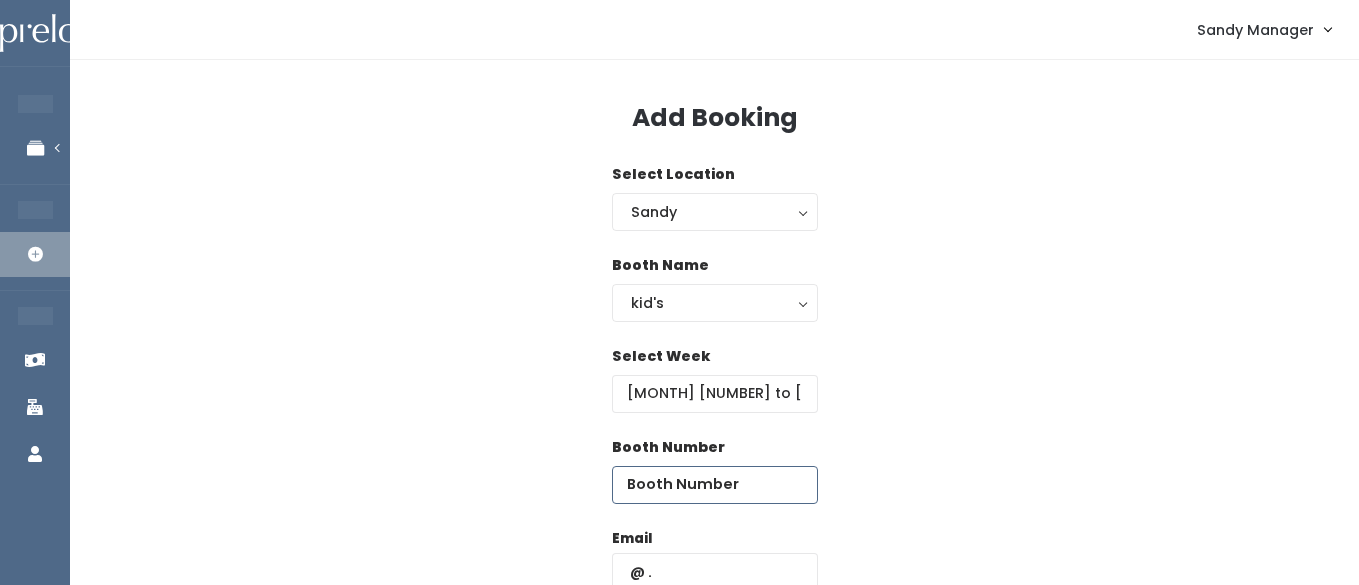 click at bounding box center (715, 485) 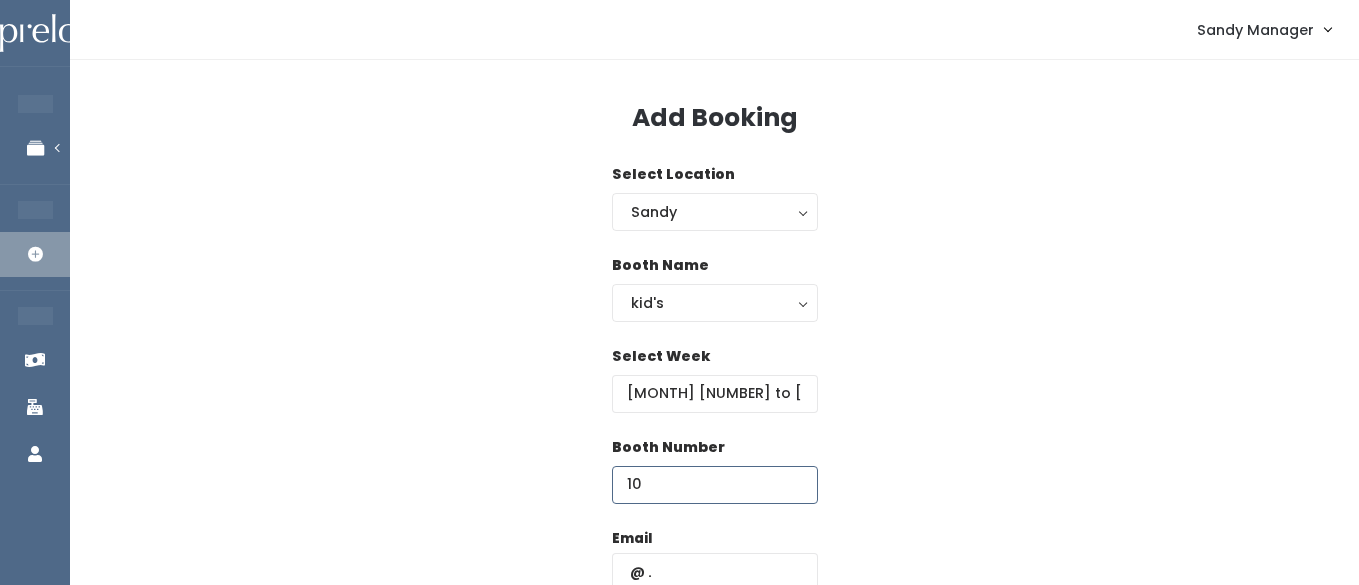 type on "10" 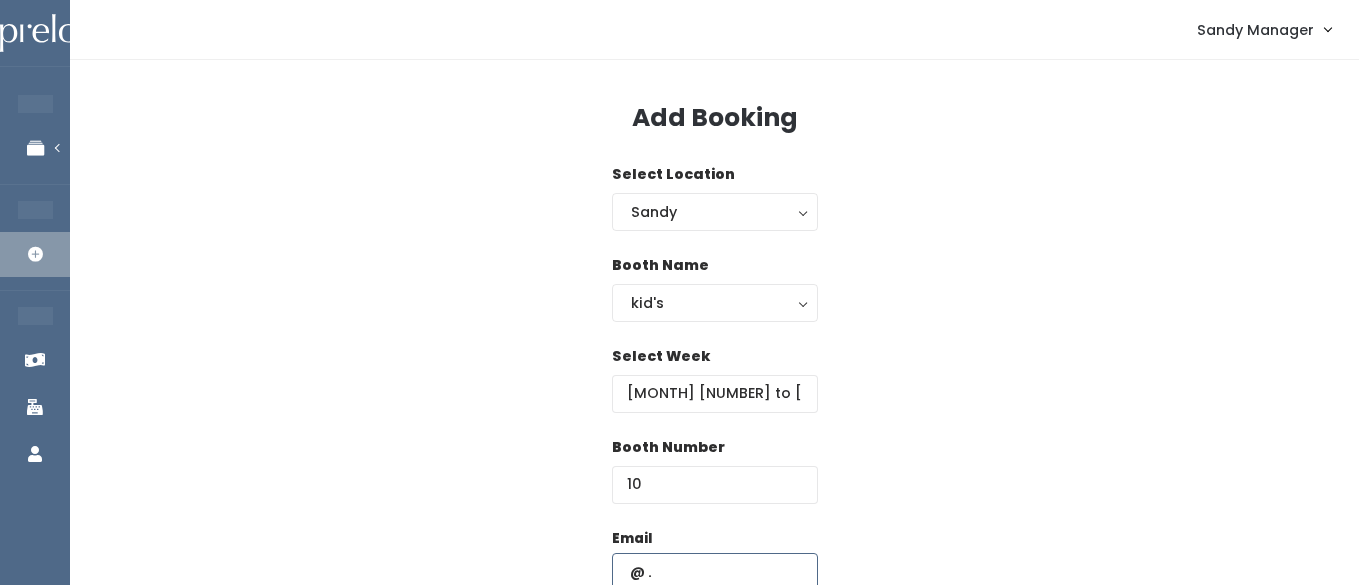 click at bounding box center [715, 572] 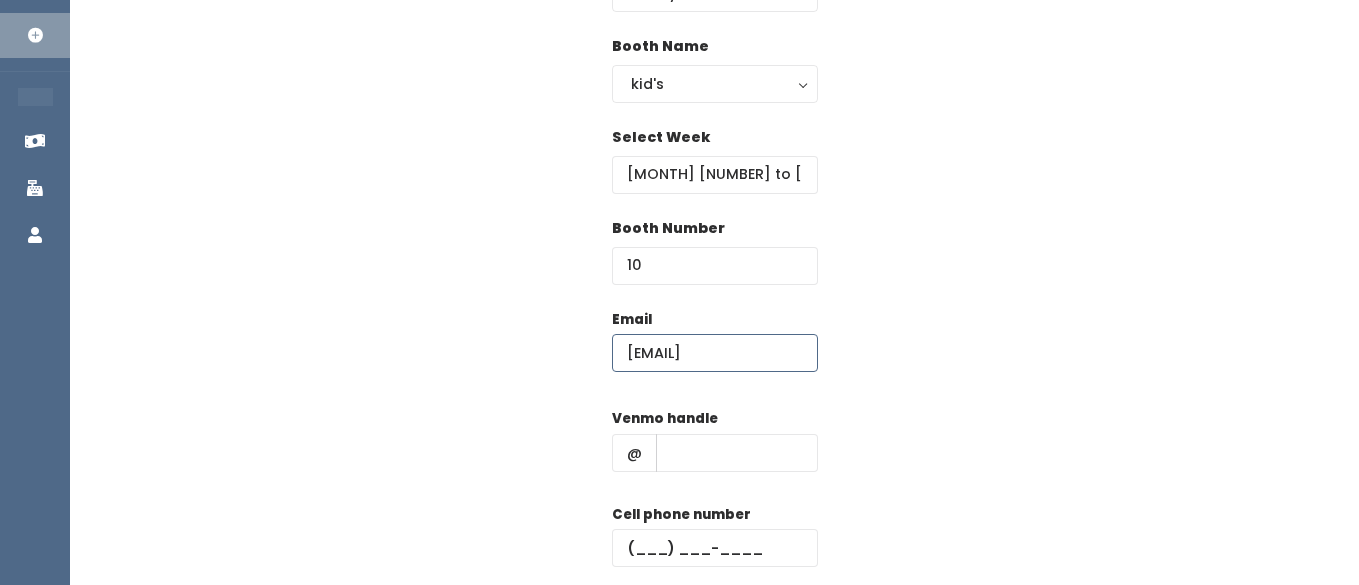 scroll, scrollTop: 248, scrollLeft: 0, axis: vertical 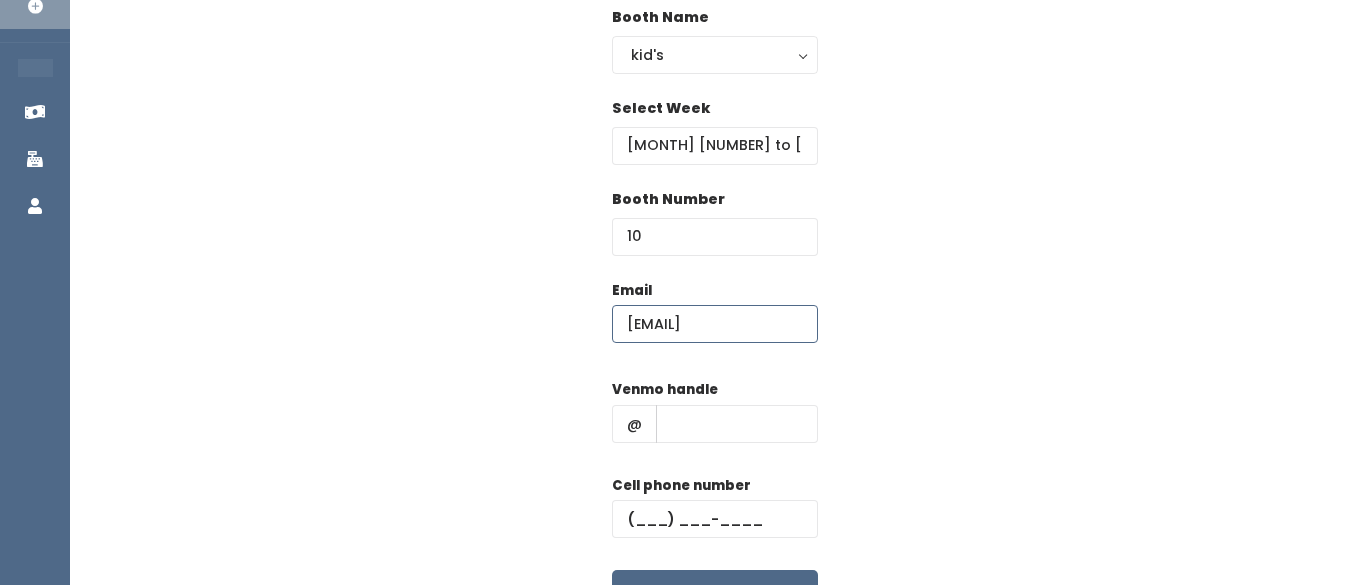 type on "scjohnson6@gmail.com" 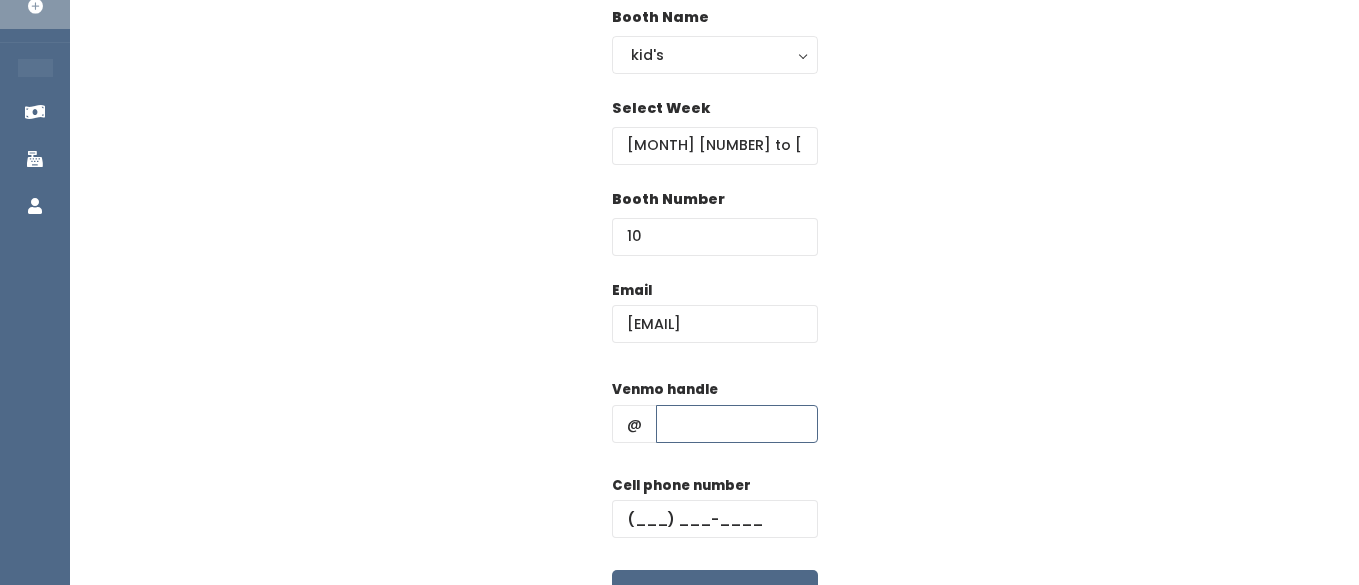 click at bounding box center (737, 424) 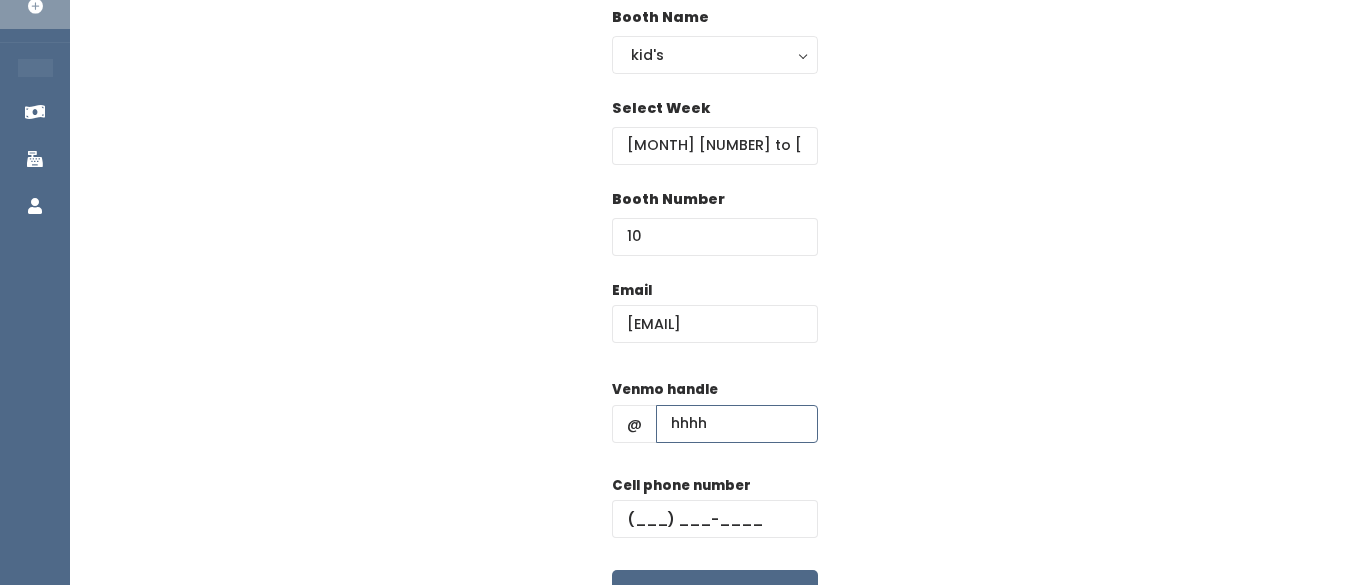 type on "hhhh" 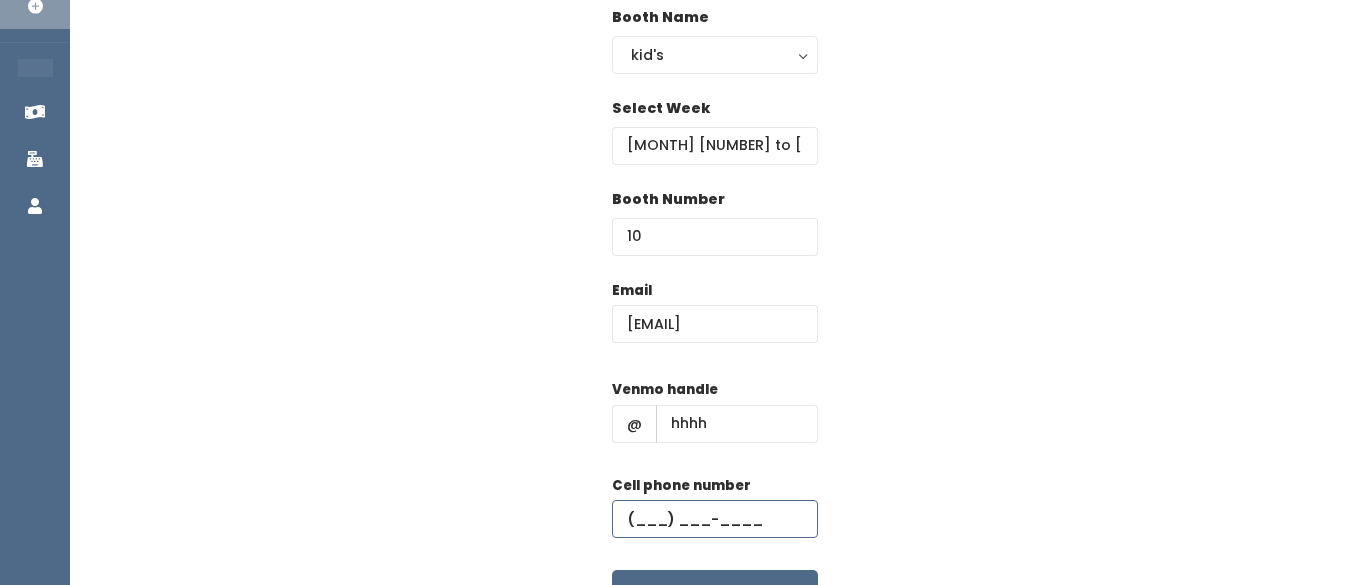 click at bounding box center (715, 519) 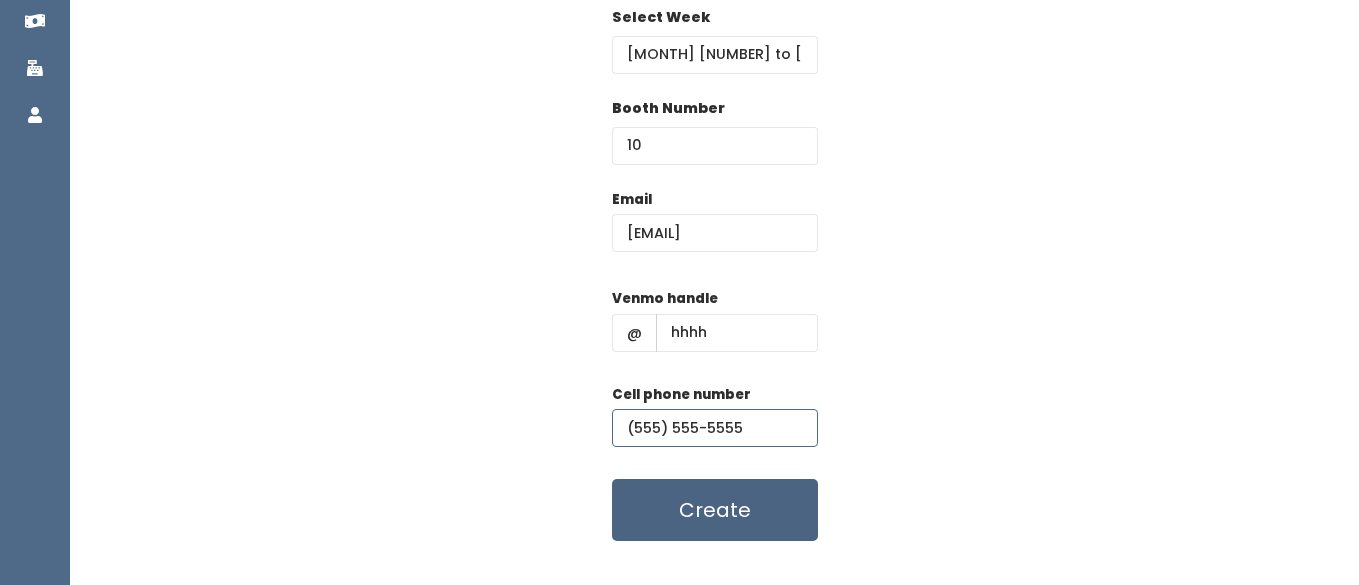 scroll, scrollTop: 342, scrollLeft: 0, axis: vertical 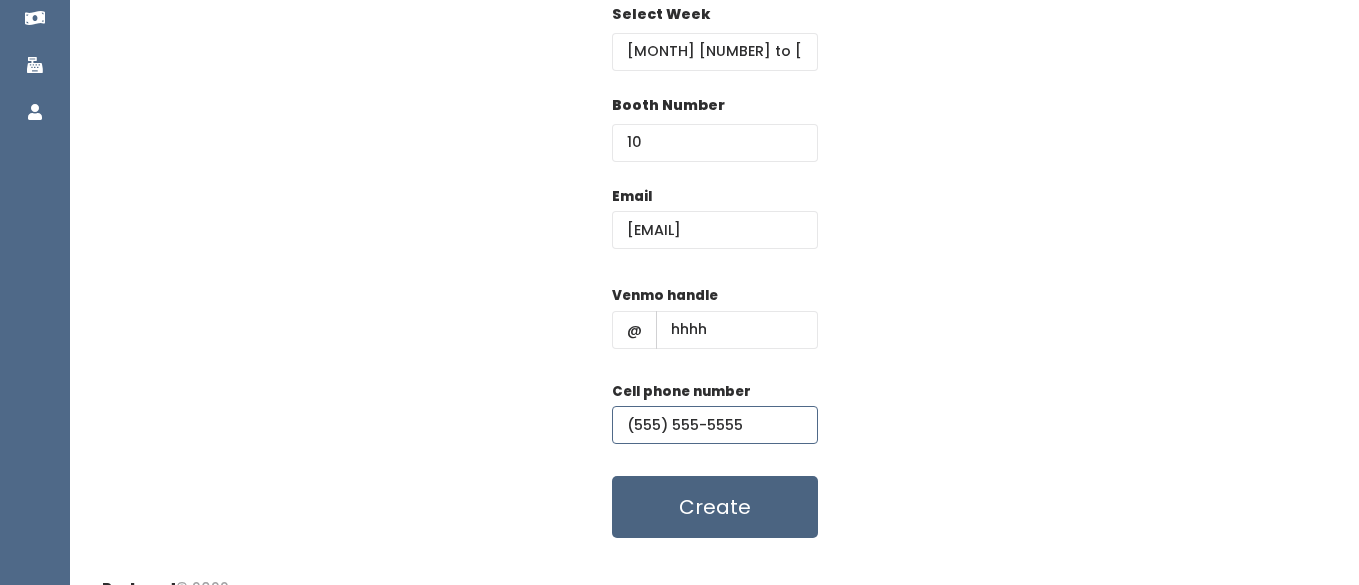 type on "(555) 555-5555" 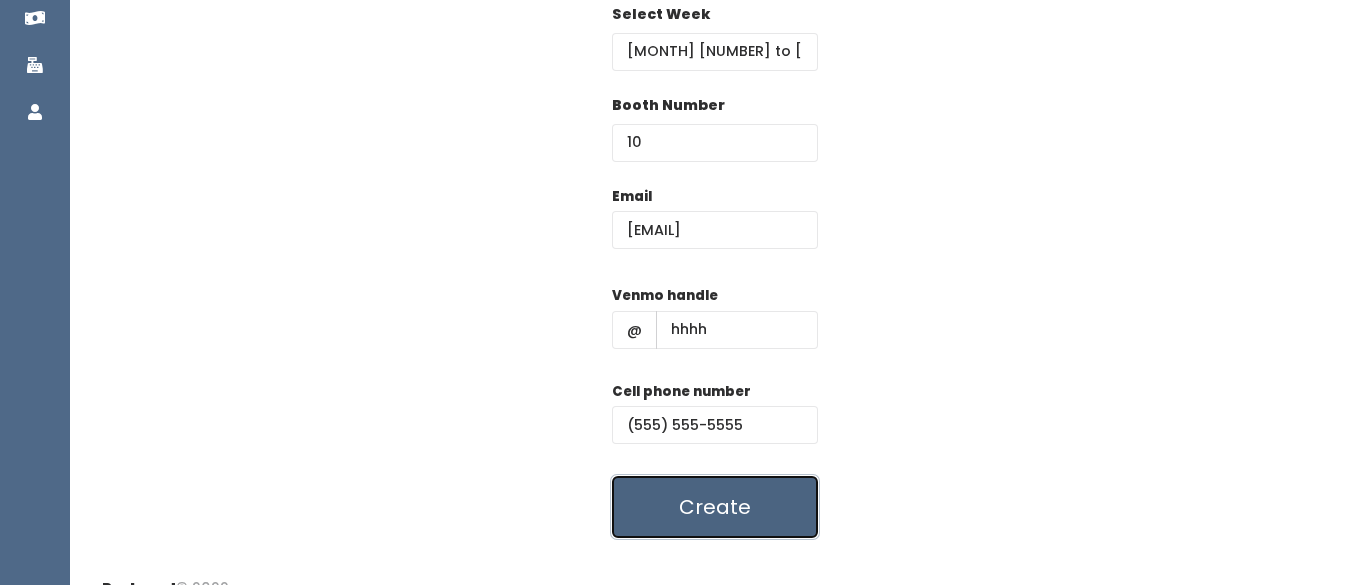 click on "Create" at bounding box center (715, 507) 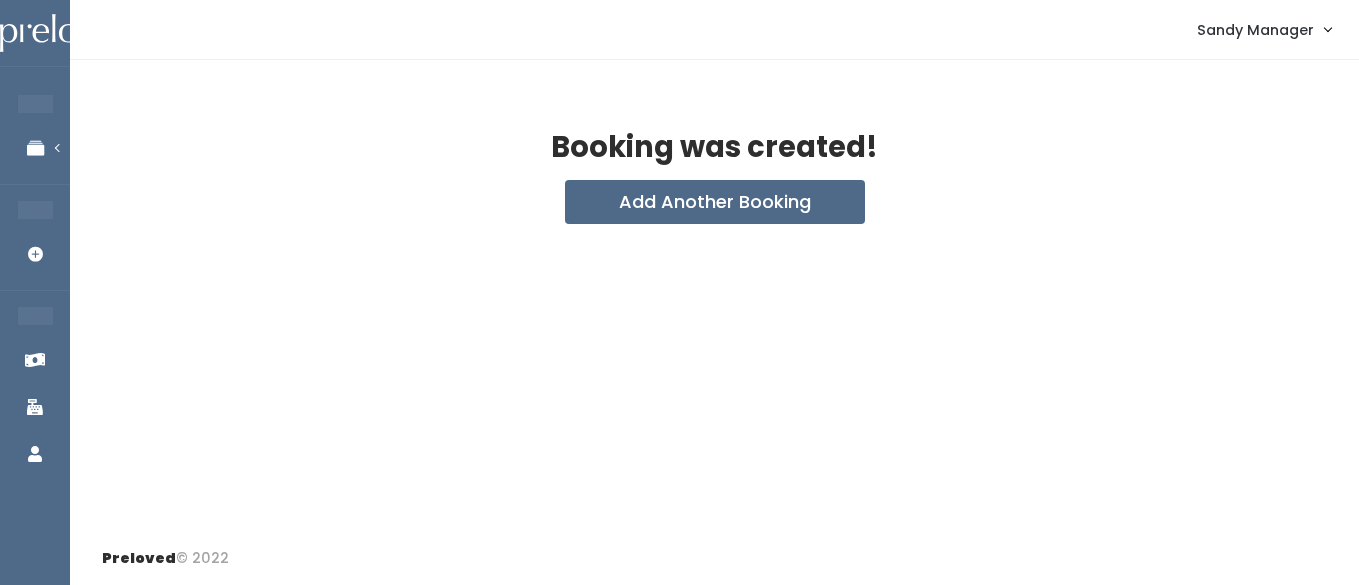 scroll, scrollTop: 0, scrollLeft: 0, axis: both 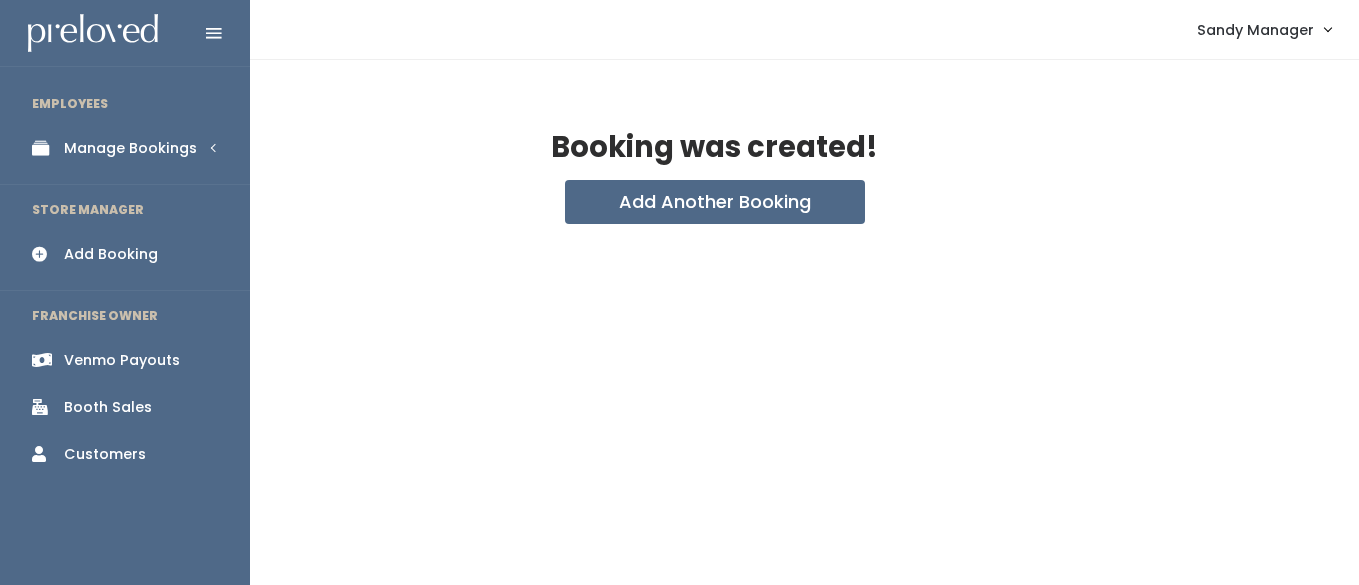 click on "Manage Bookings" at bounding box center [130, 148] 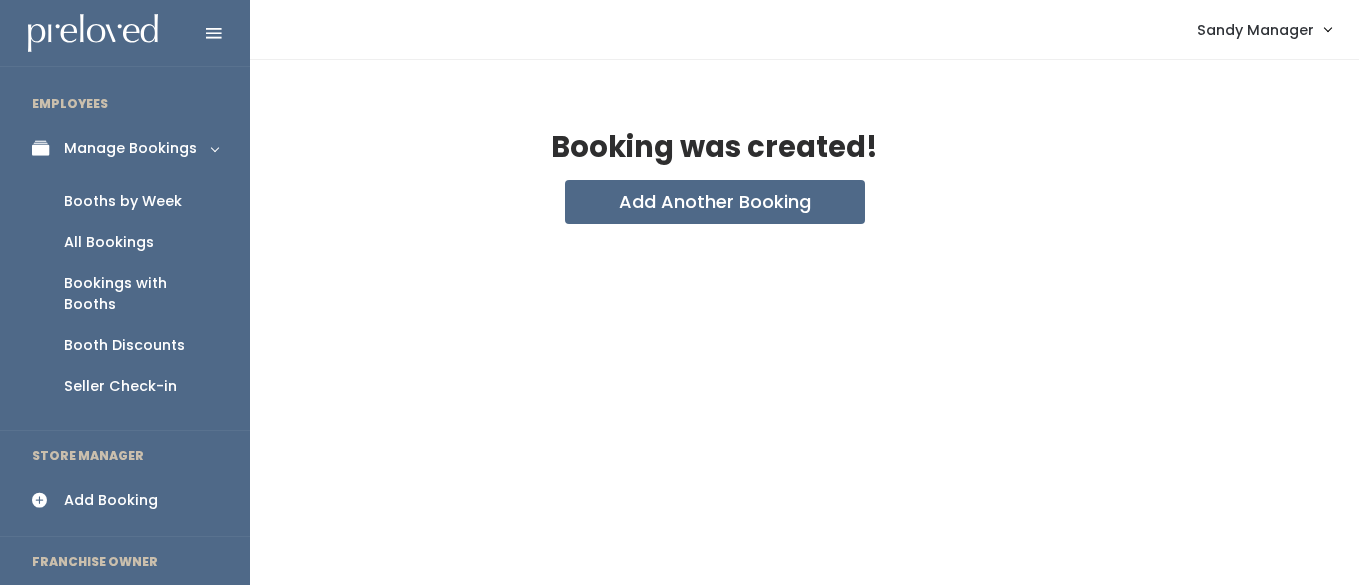 click on "Booths by Week" at bounding box center (123, 201) 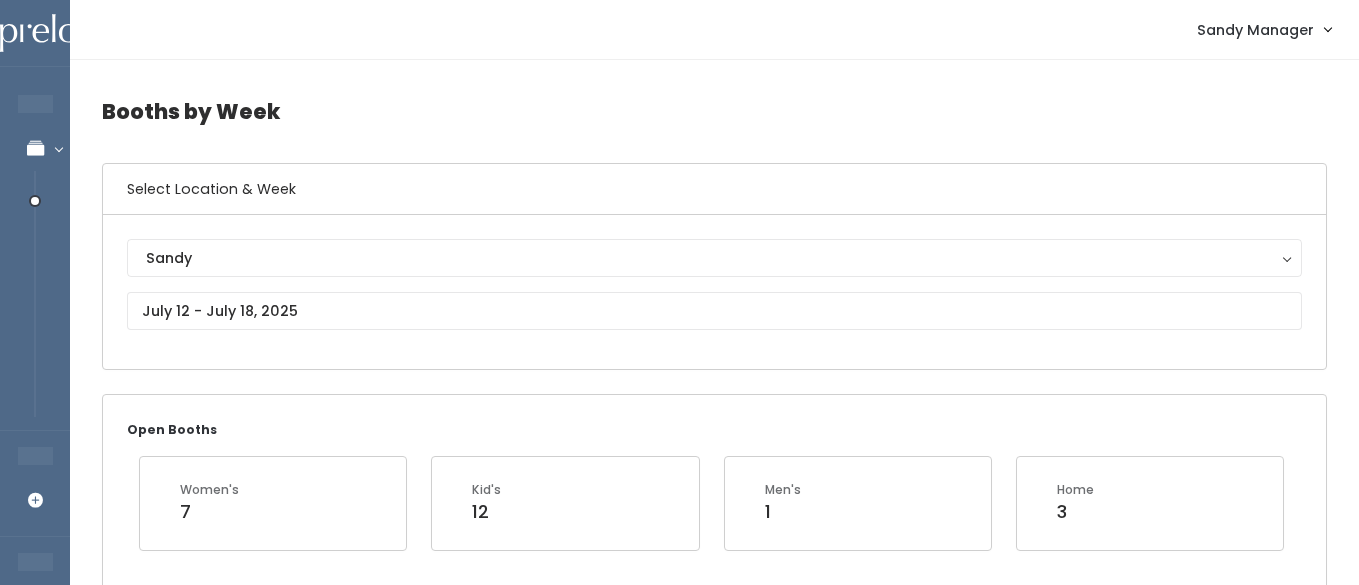 scroll, scrollTop: 0, scrollLeft: 0, axis: both 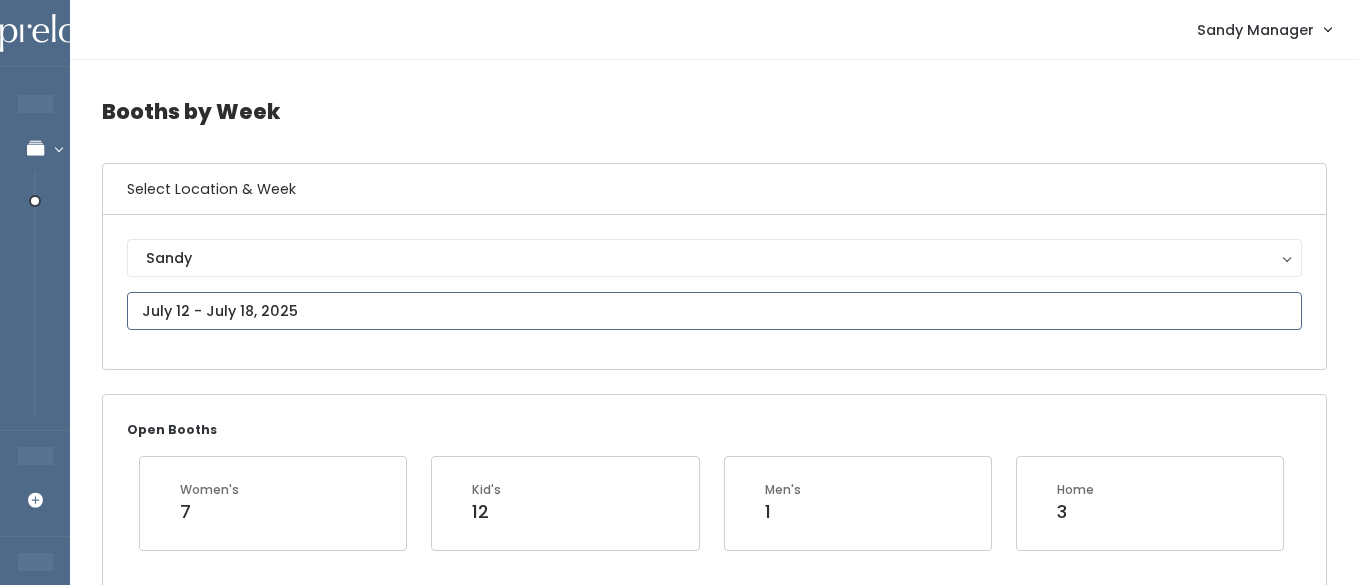 click at bounding box center [714, 311] 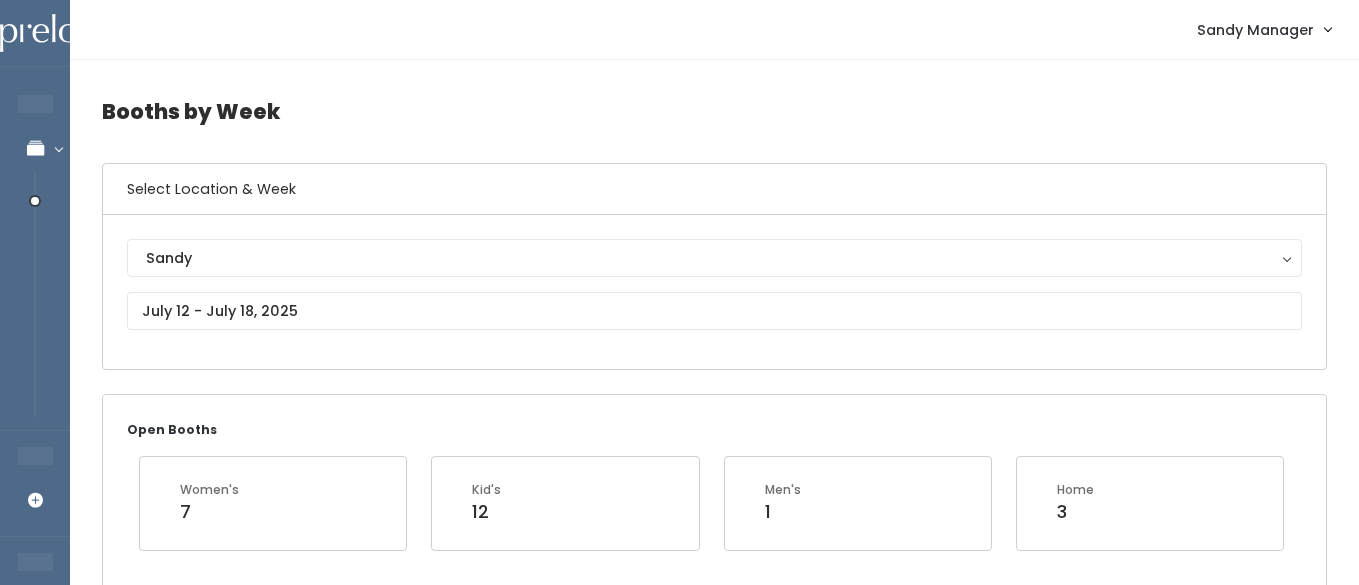click on "Sandy
Sandy" at bounding box center (714, 292) 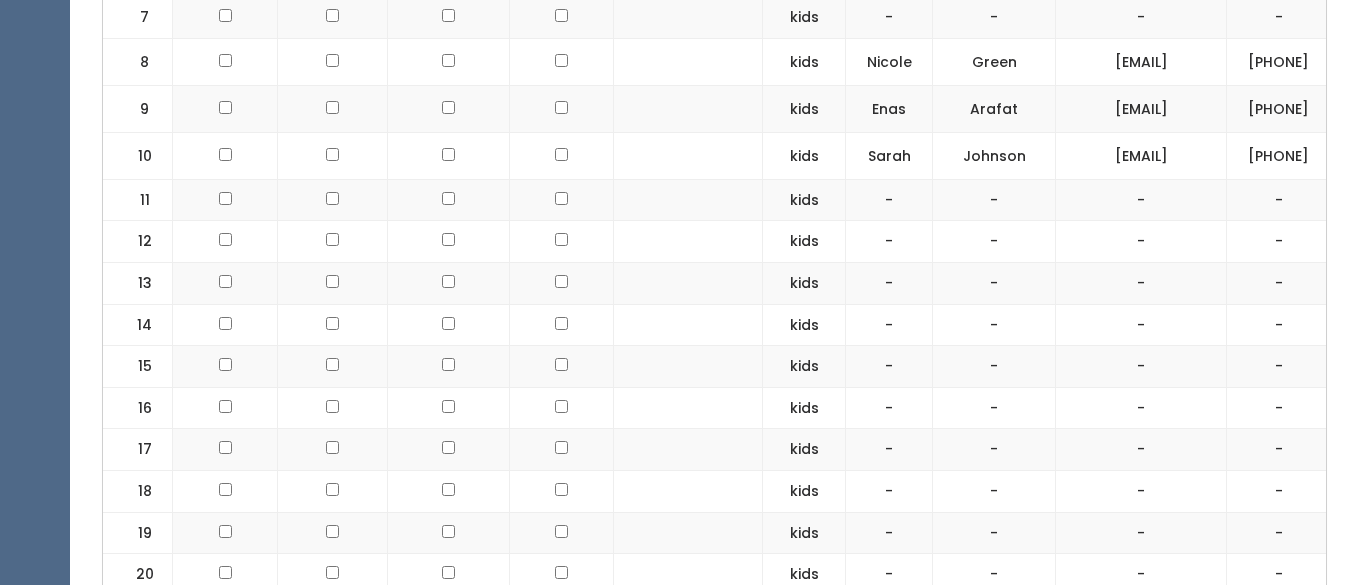 scroll, scrollTop: 1119, scrollLeft: 0, axis: vertical 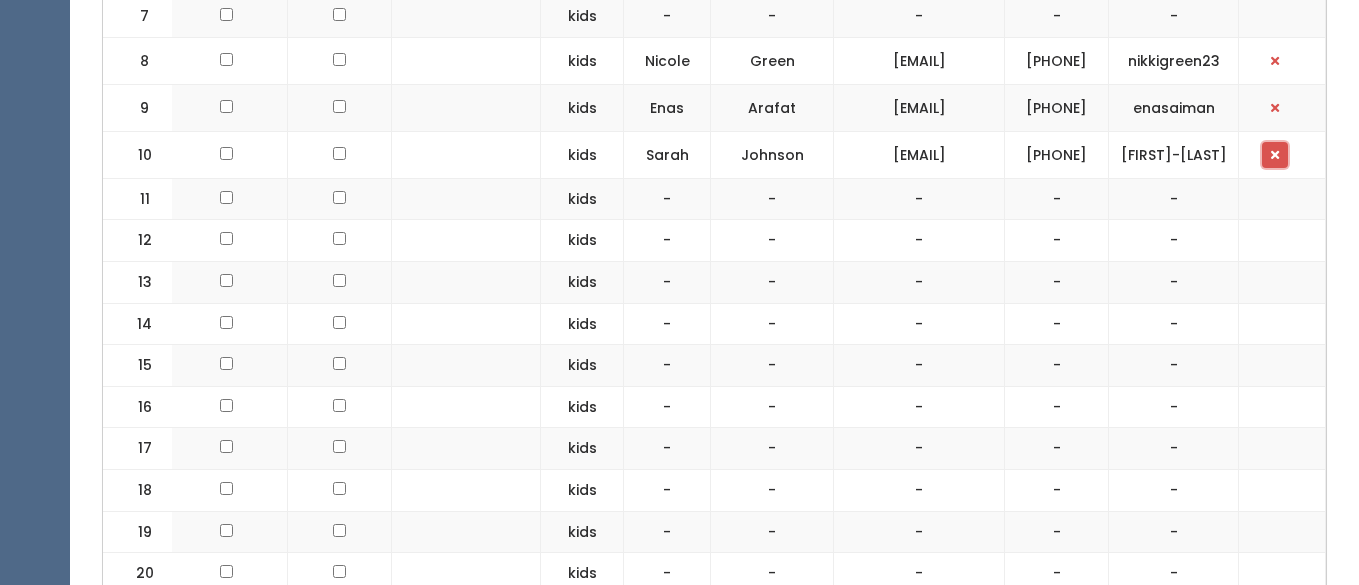 click at bounding box center [1275, 155] 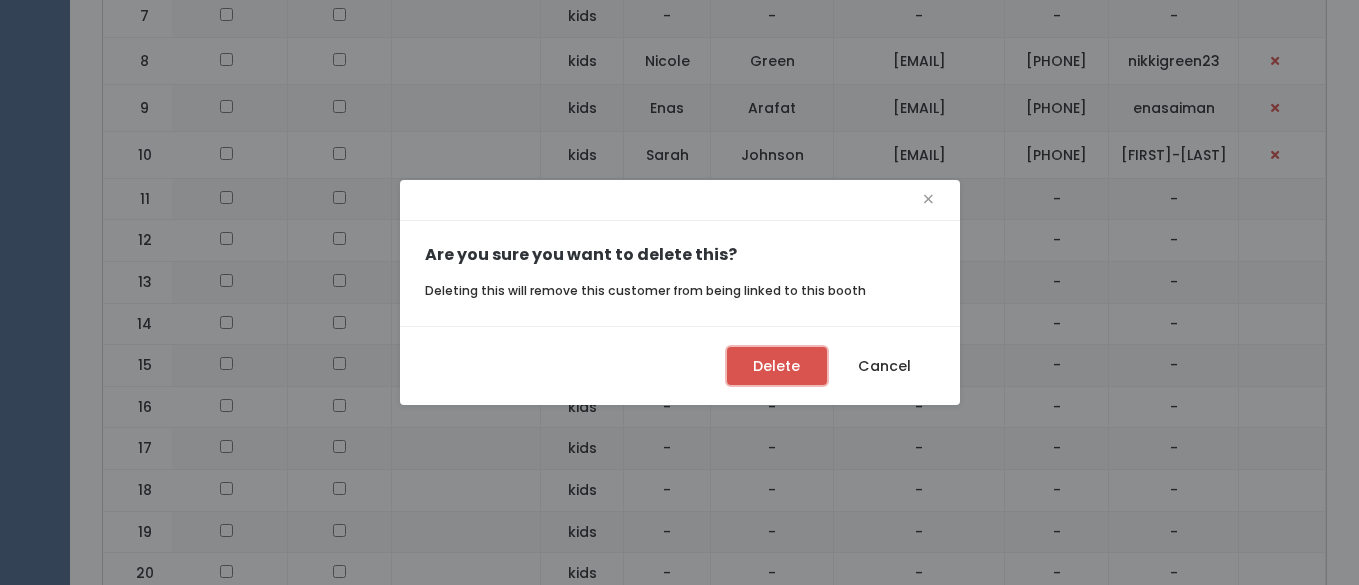 click on "Delete" at bounding box center (777, 366) 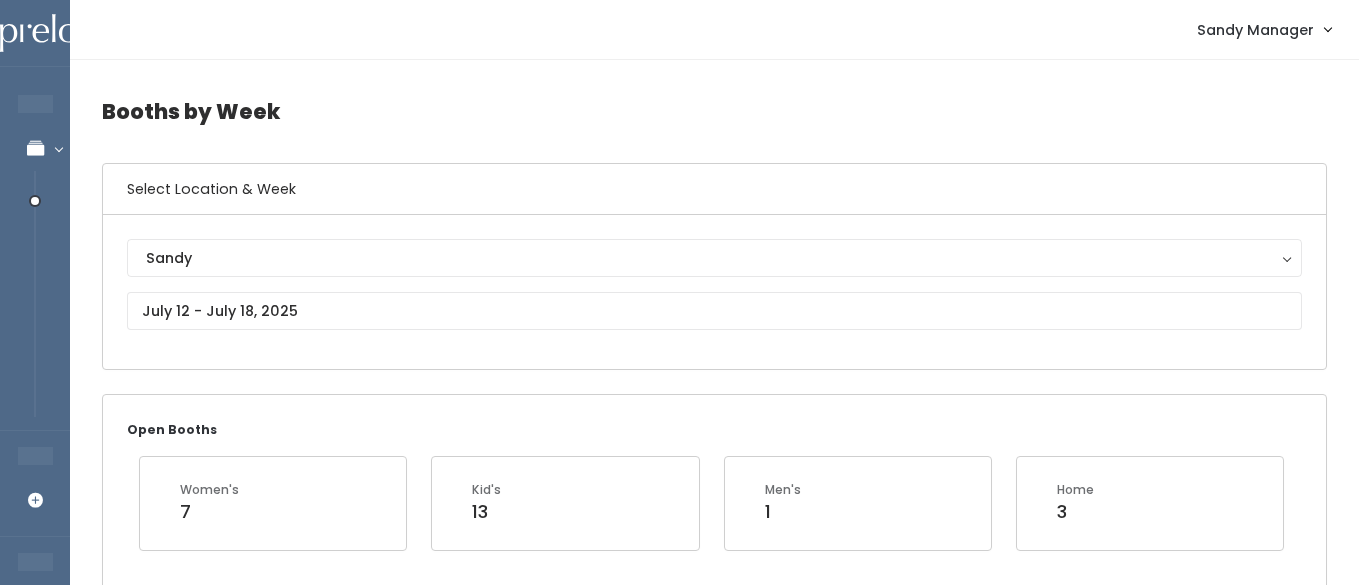 scroll, scrollTop: 93, scrollLeft: 0, axis: vertical 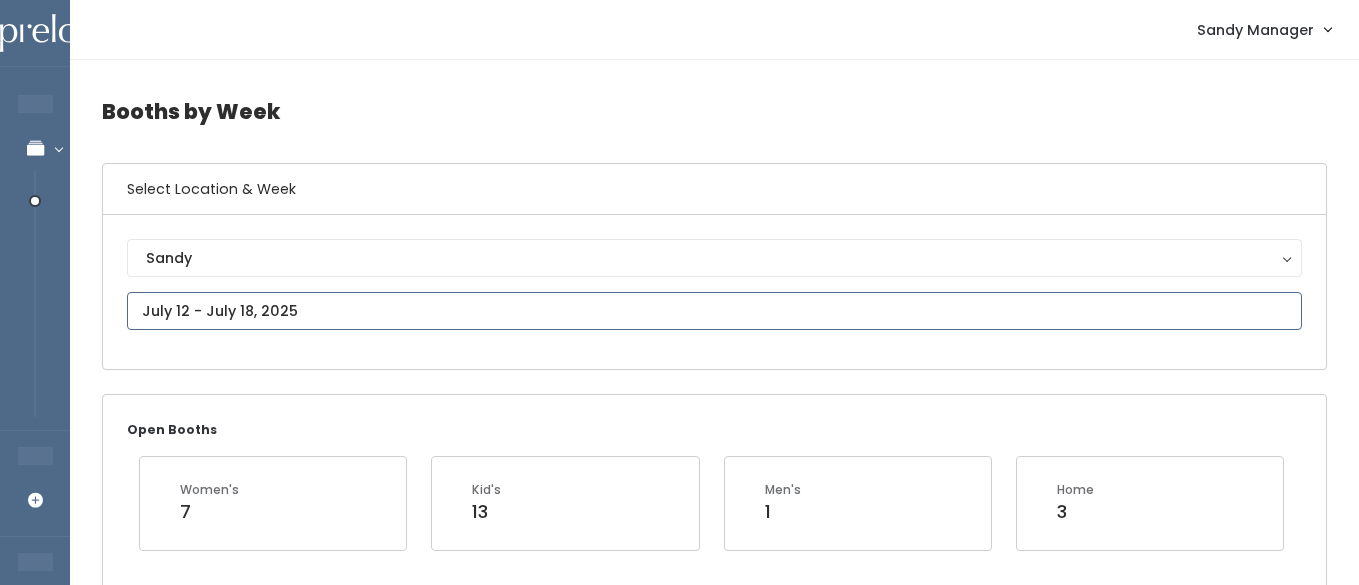 click at bounding box center [714, 311] 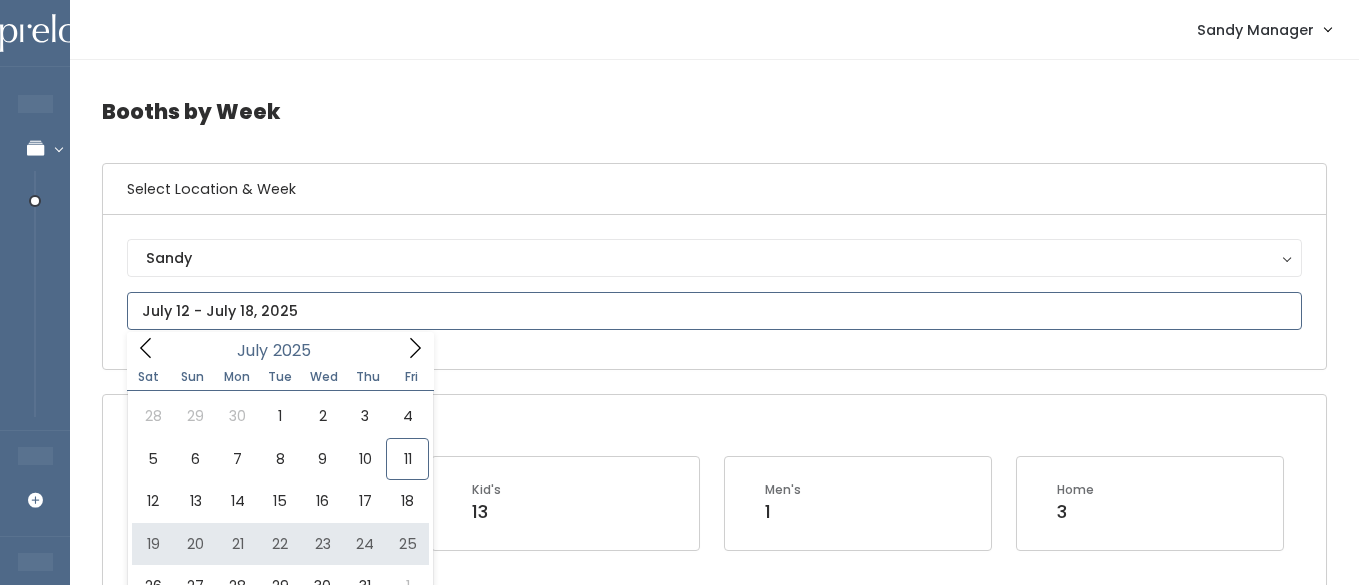 type on "[MONTH] [NUMBER] to [MONTH] [NUMBER]" 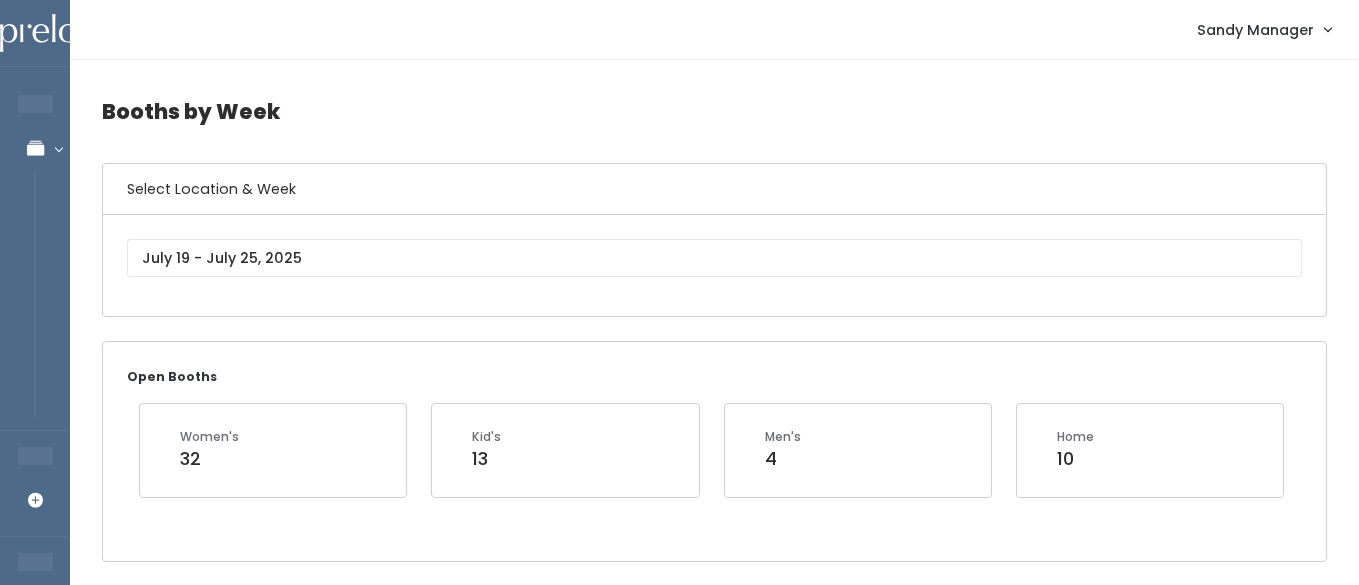 scroll, scrollTop: 346, scrollLeft: 0, axis: vertical 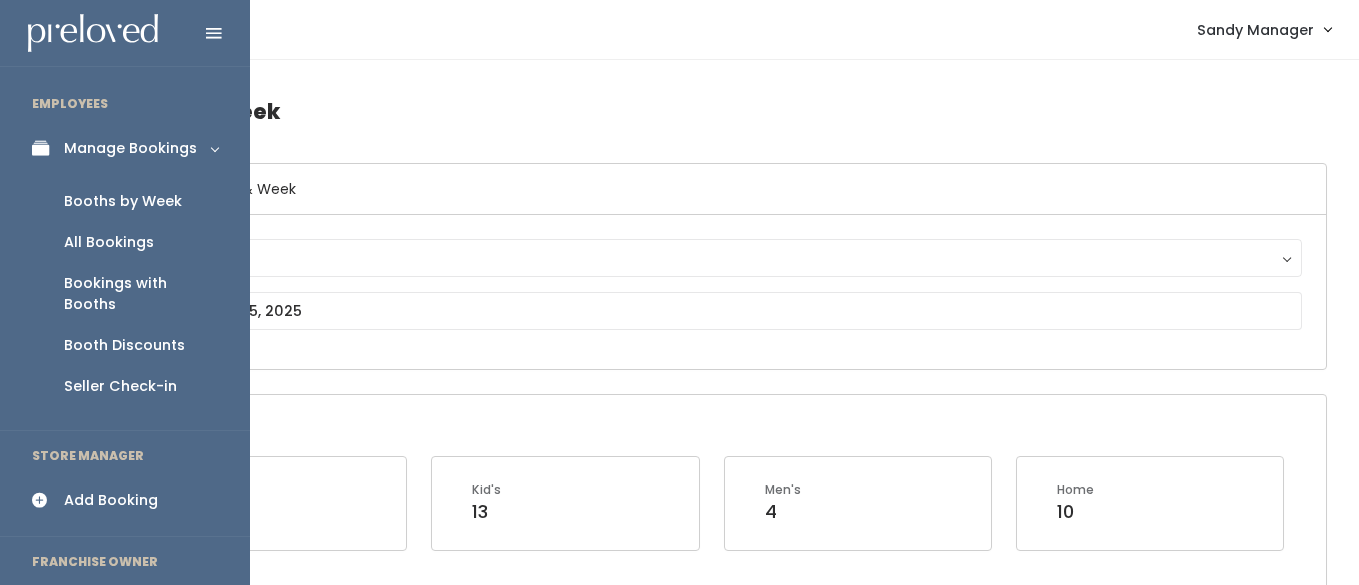 click at bounding box center [46, 500] 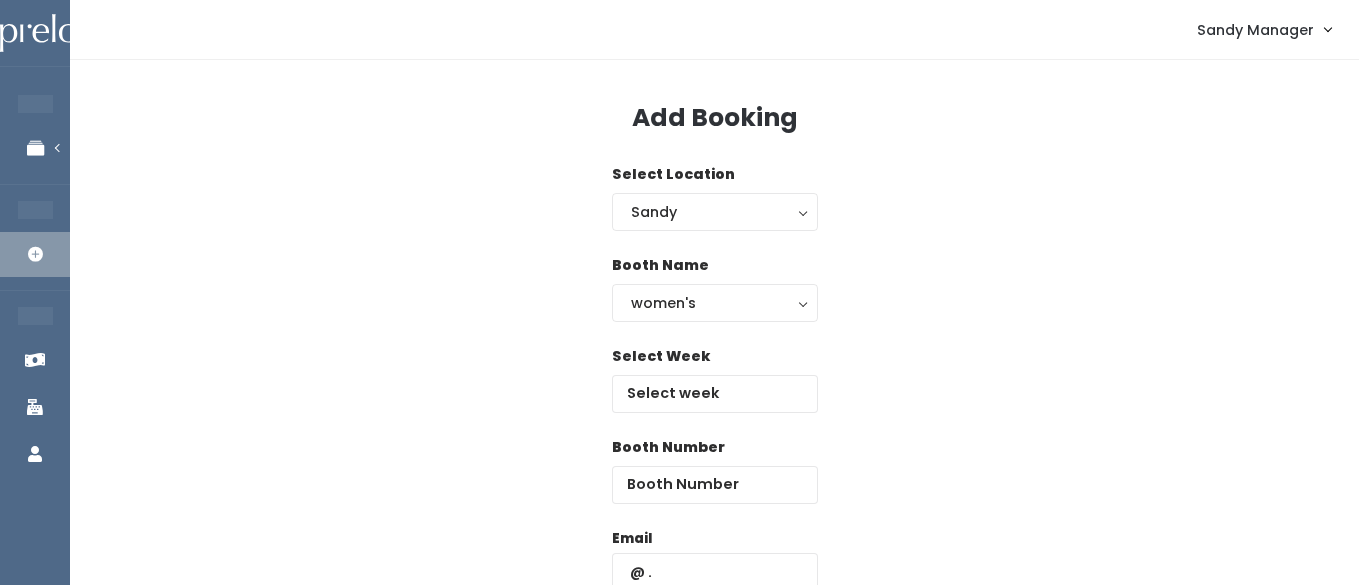 scroll, scrollTop: 0, scrollLeft: 0, axis: both 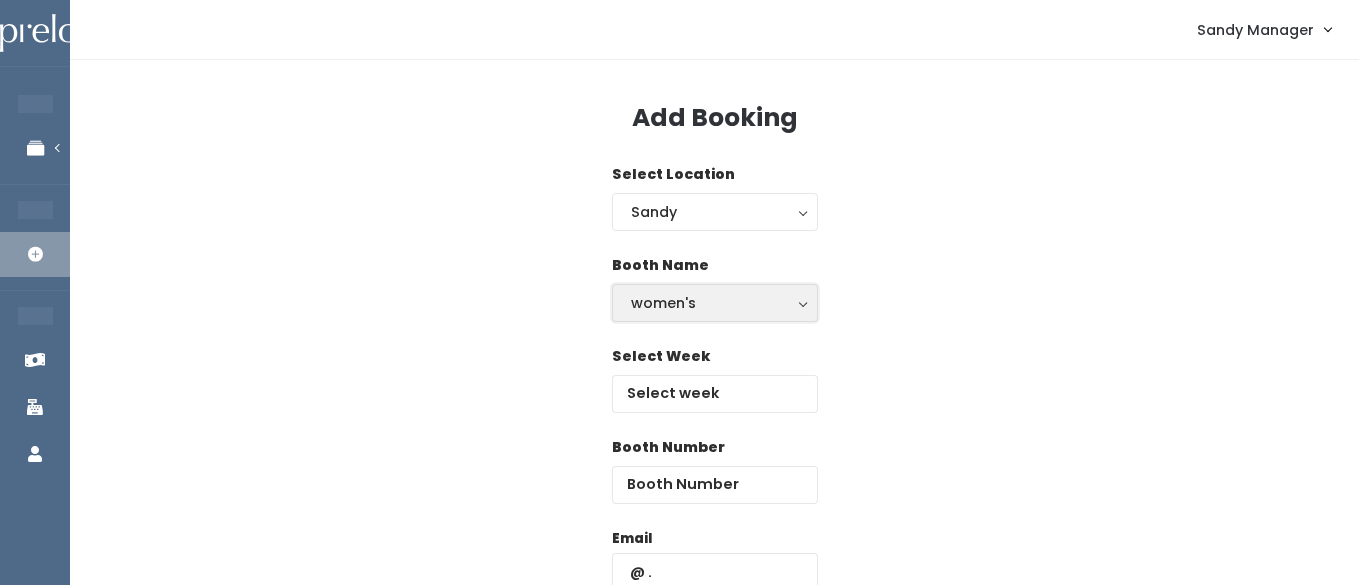 click on "women's" at bounding box center (715, 303) 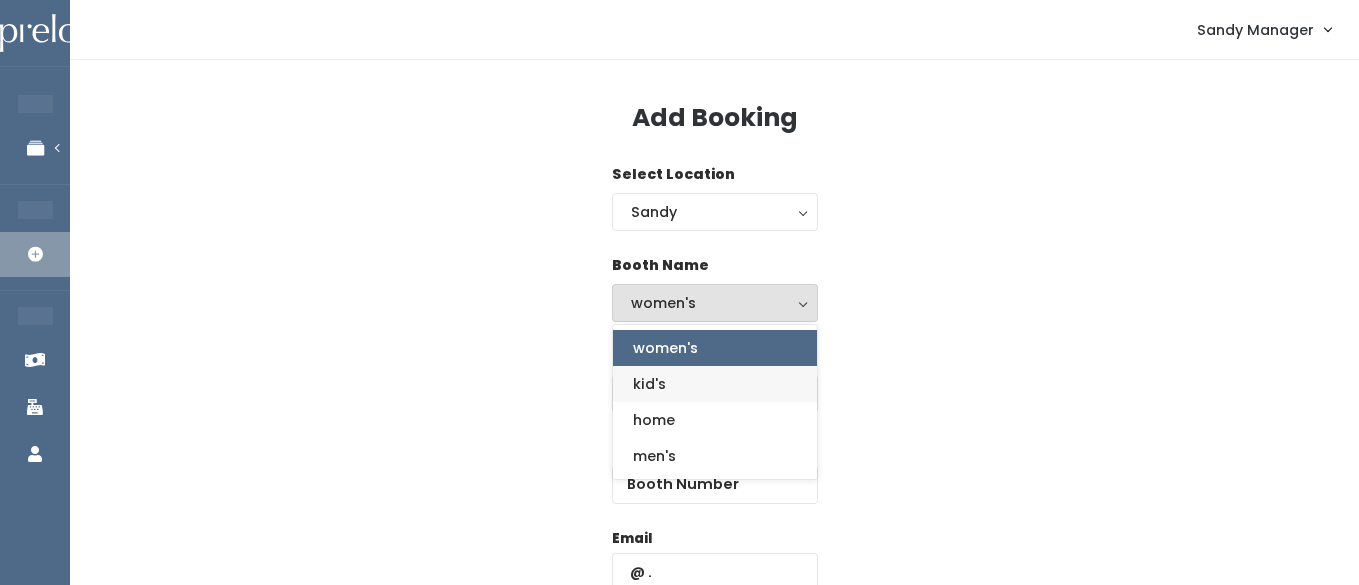click on "kid's" at bounding box center (649, 384) 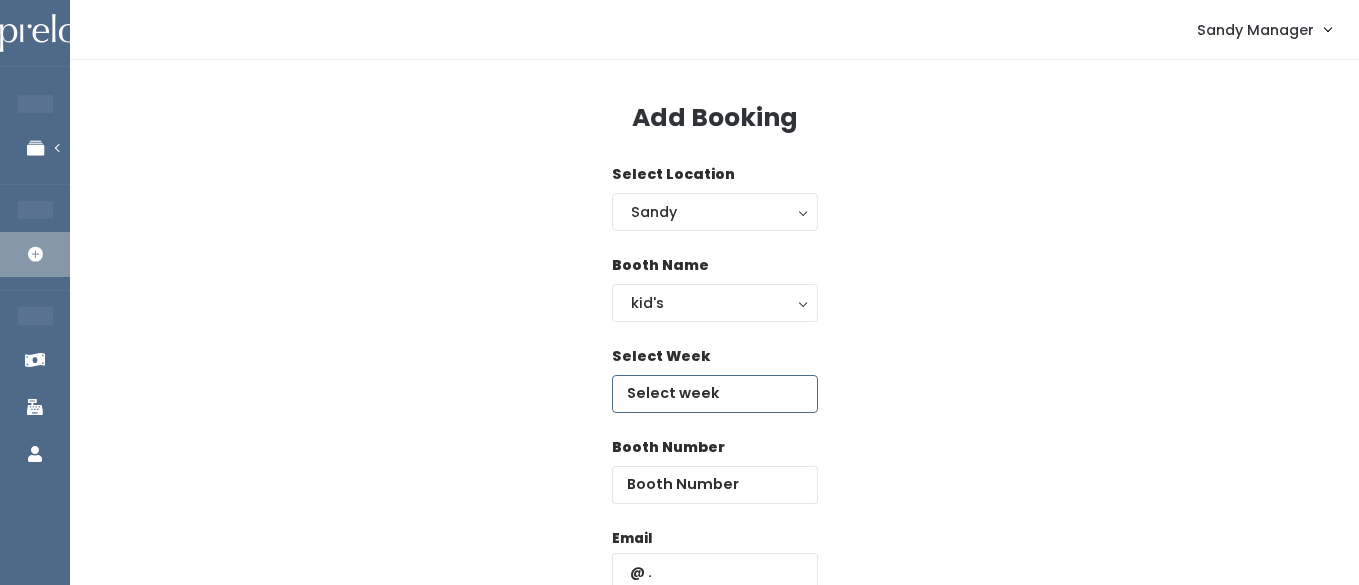 click at bounding box center (715, 394) 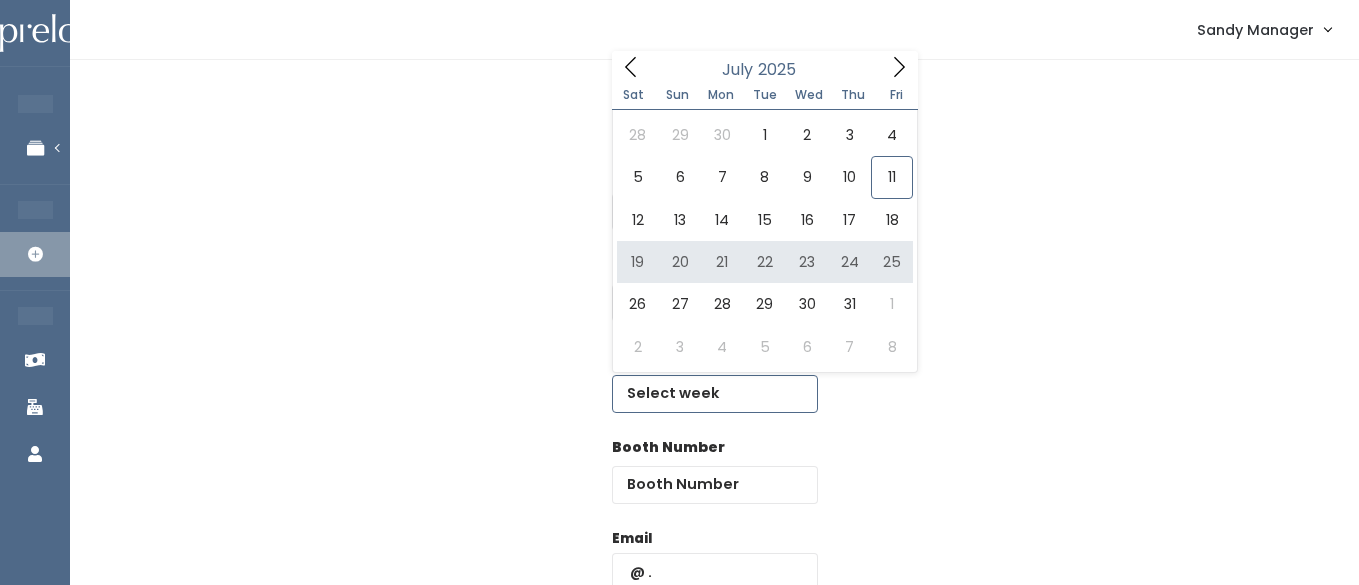 type on "[MONTH] [NUMBER] to [MONTH] [NUMBER]" 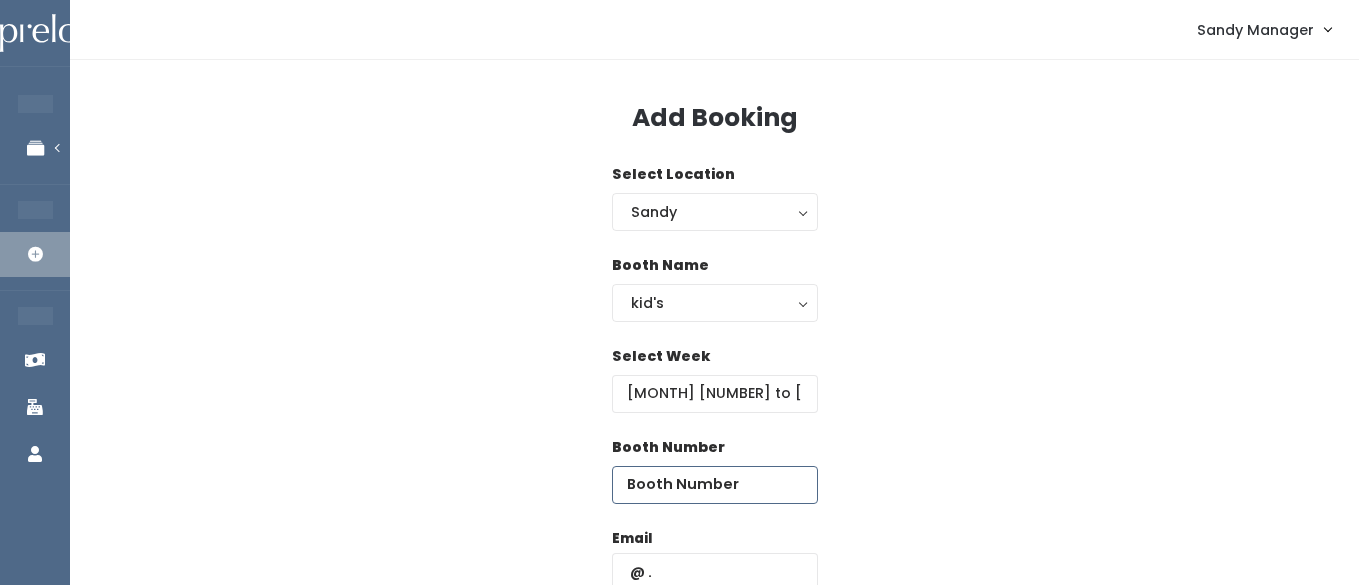 click at bounding box center (715, 485) 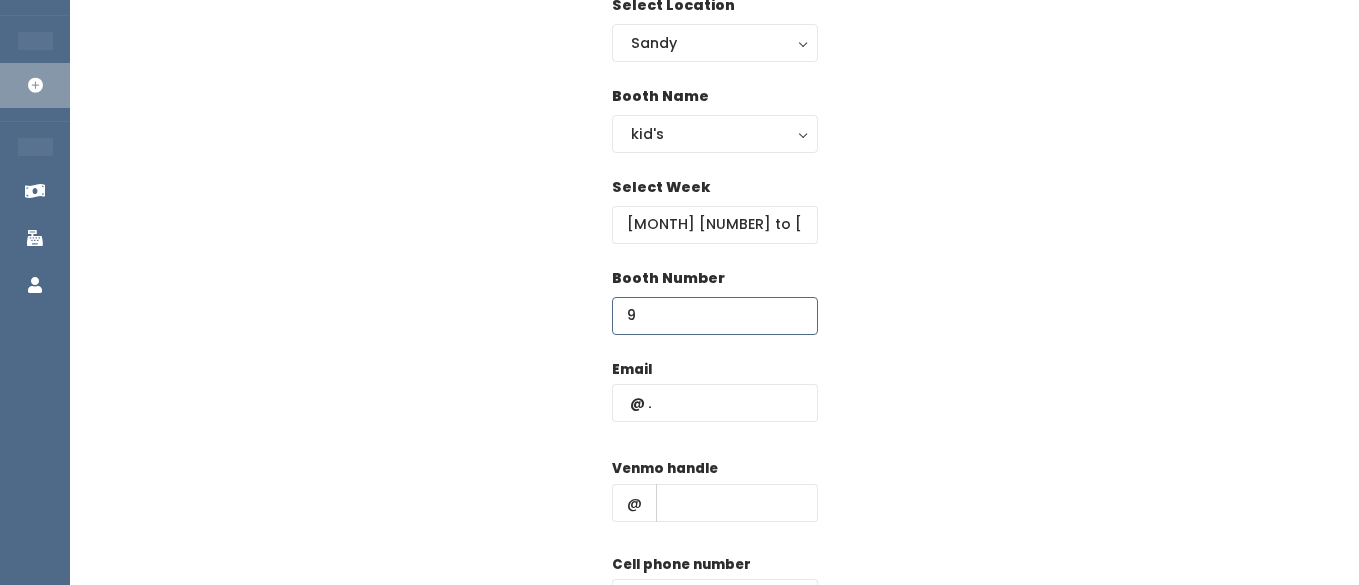 scroll, scrollTop: 225, scrollLeft: 0, axis: vertical 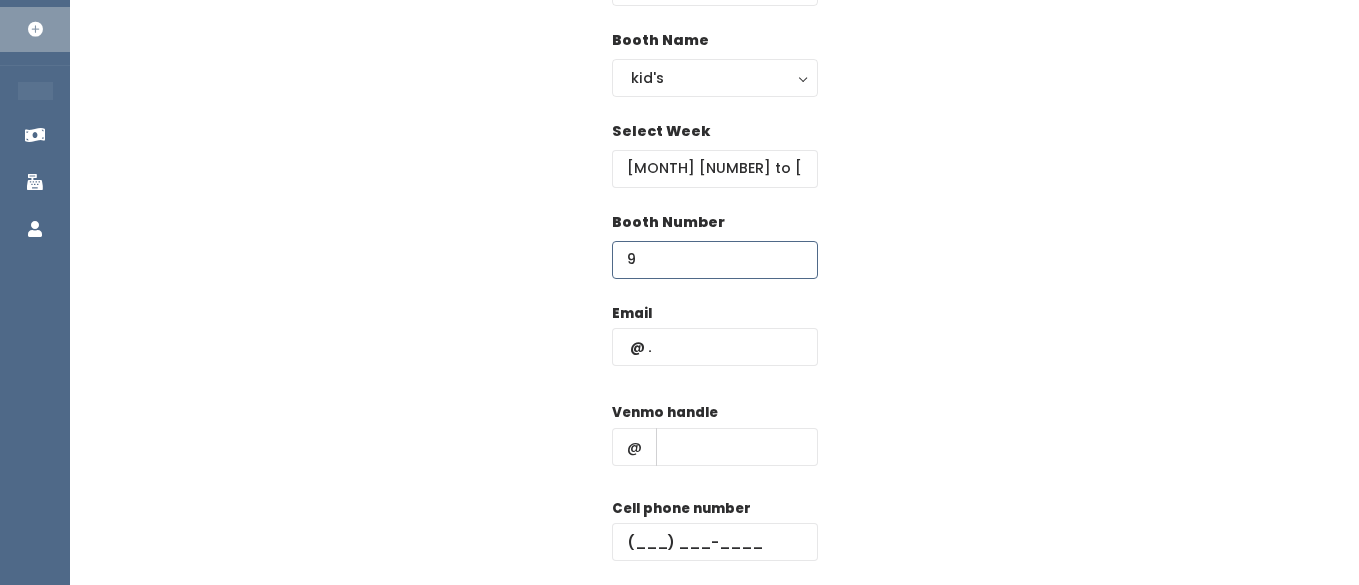type on "9" 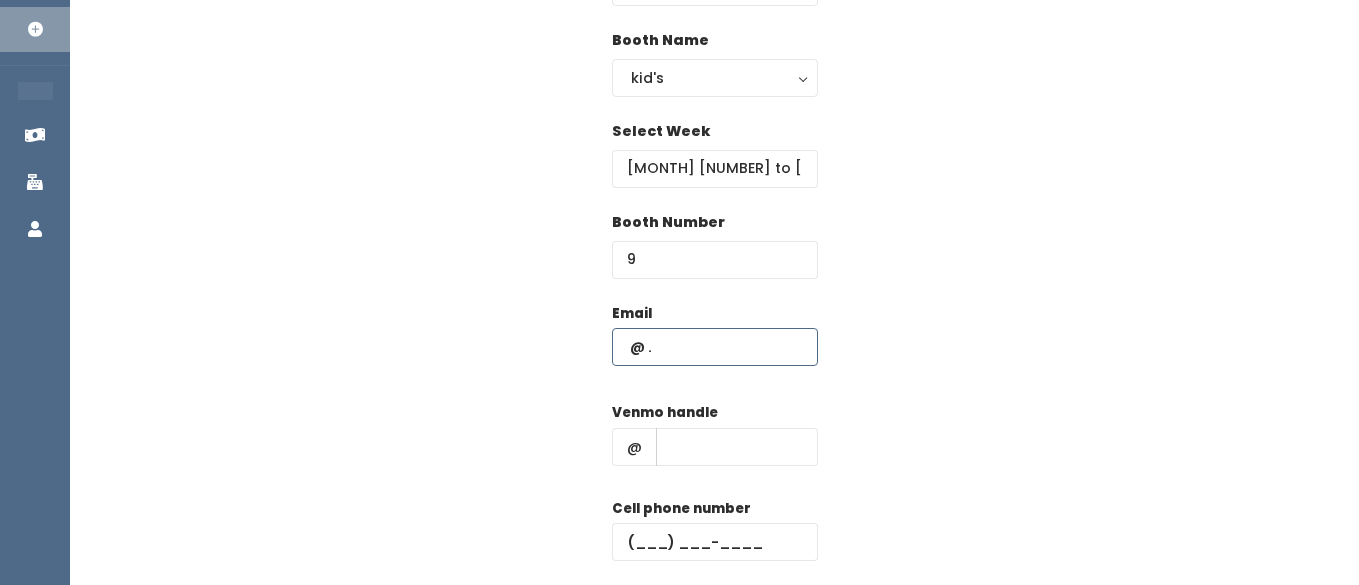 click at bounding box center (715, 347) 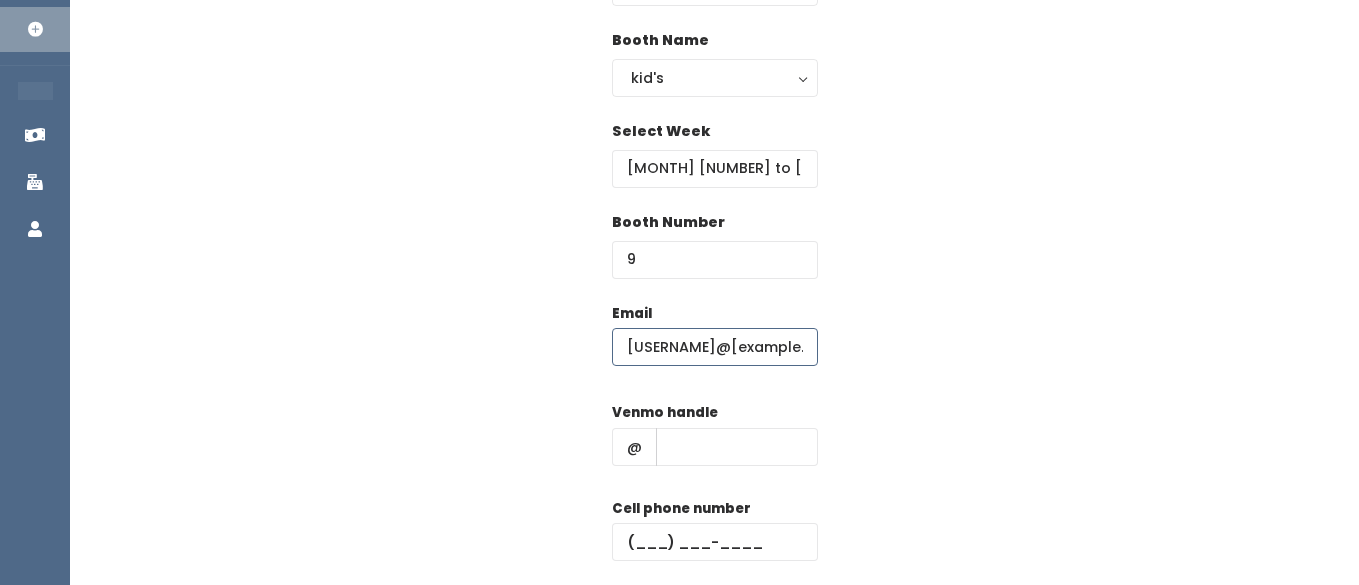 type on "[USERNAME]@[example.com]" 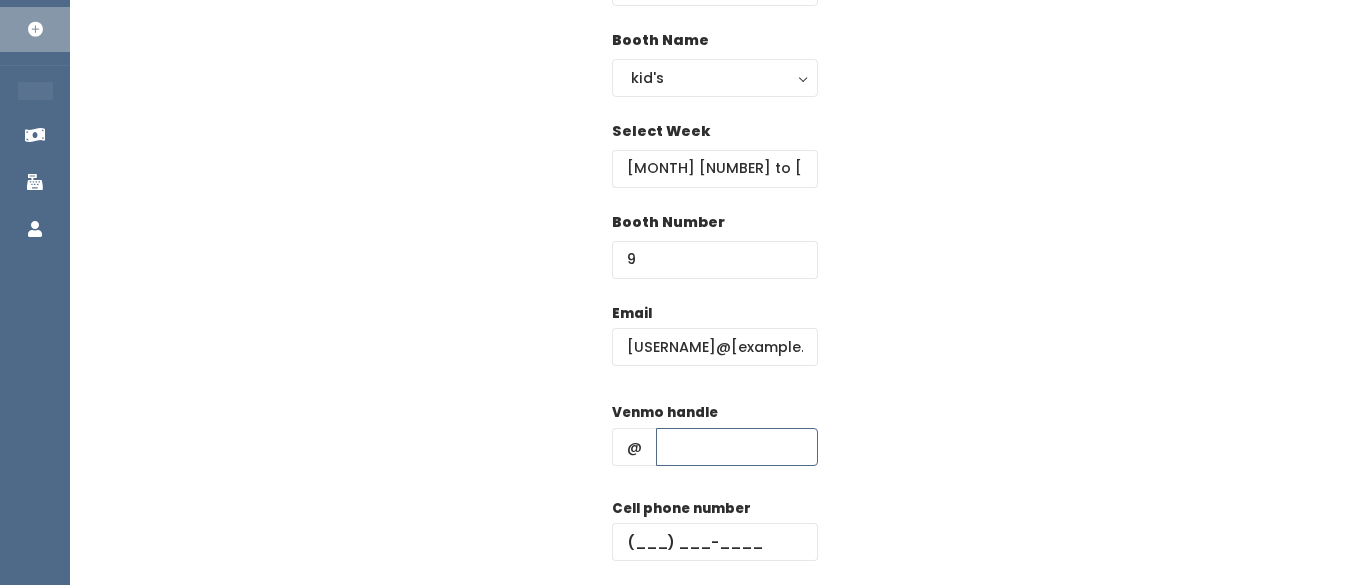 click at bounding box center [737, 447] 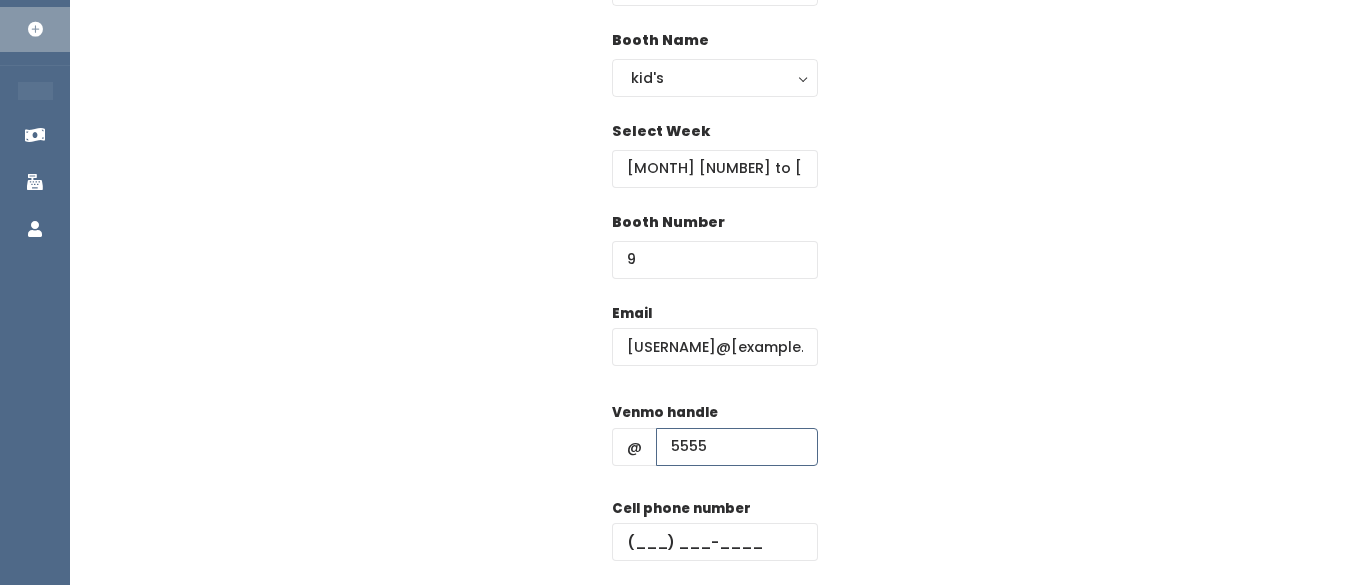 type on "5555" 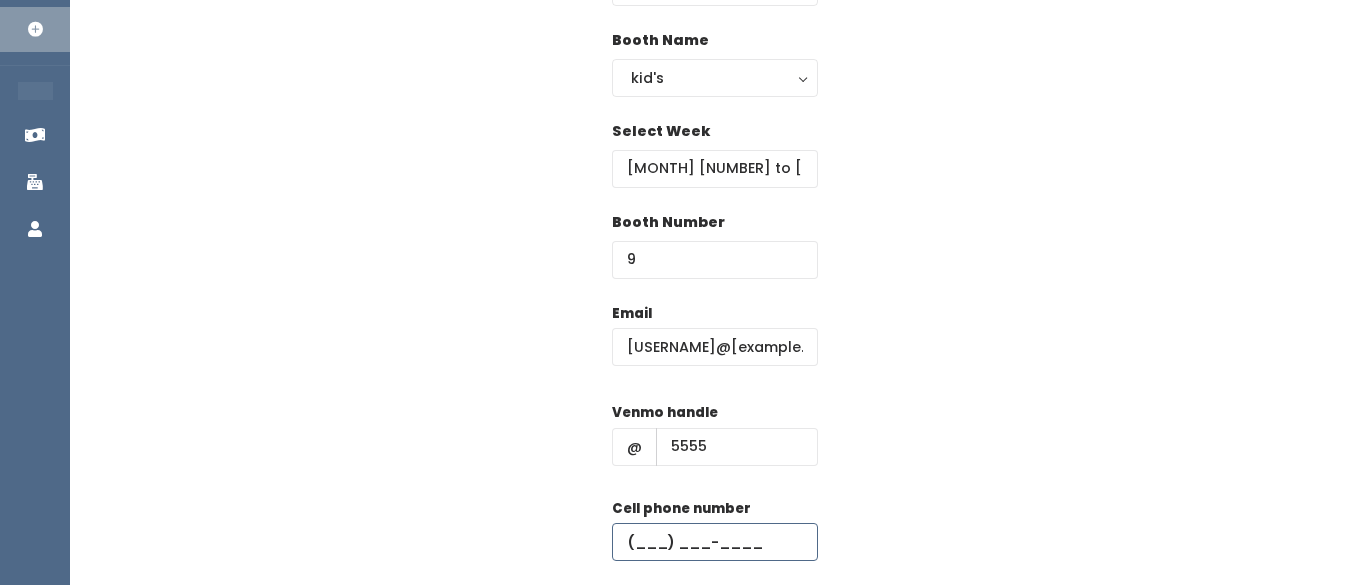 click at bounding box center (715, 542) 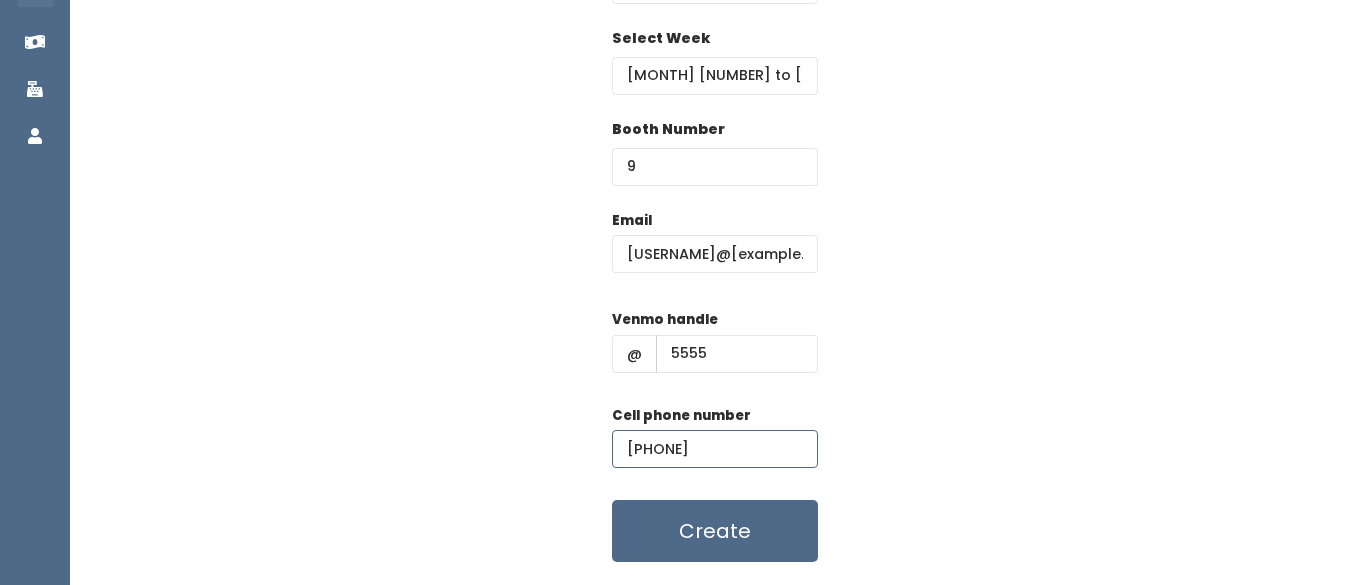 scroll, scrollTop: 350, scrollLeft: 0, axis: vertical 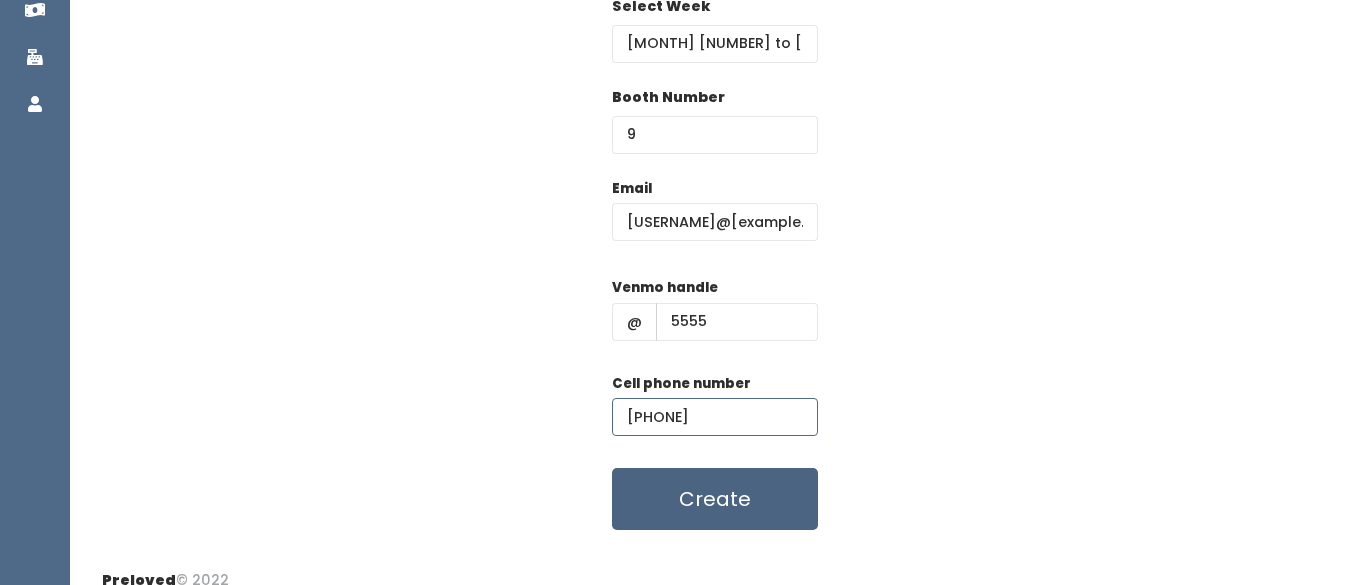 type on "[PHONE]" 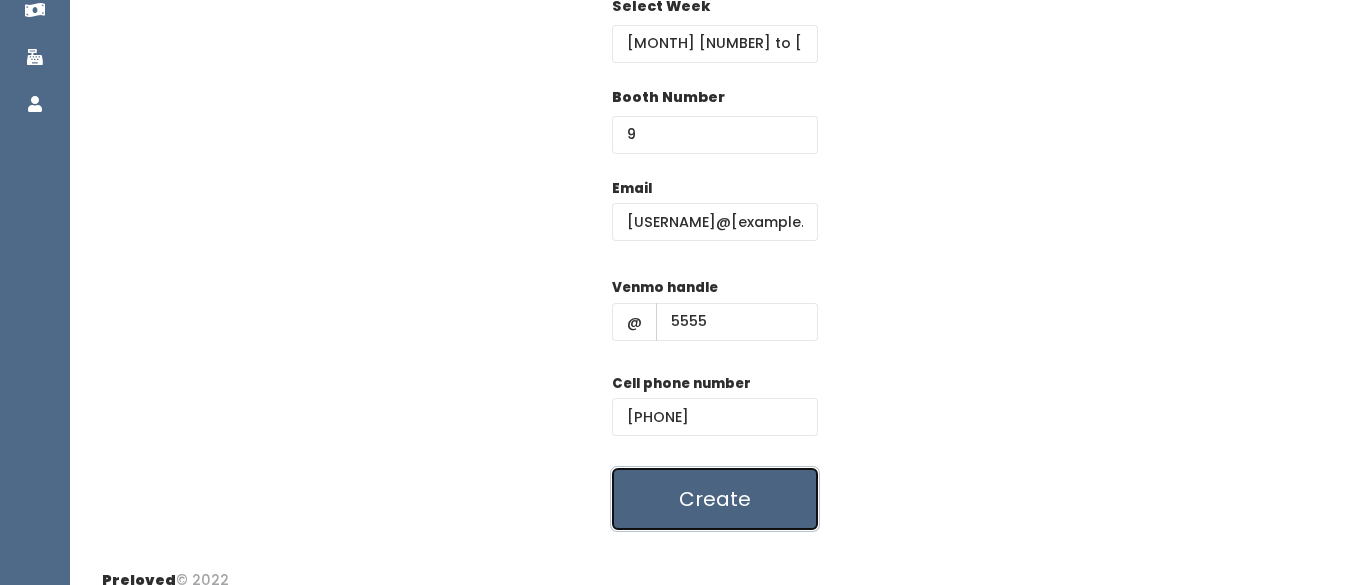click on "Create" at bounding box center [715, 499] 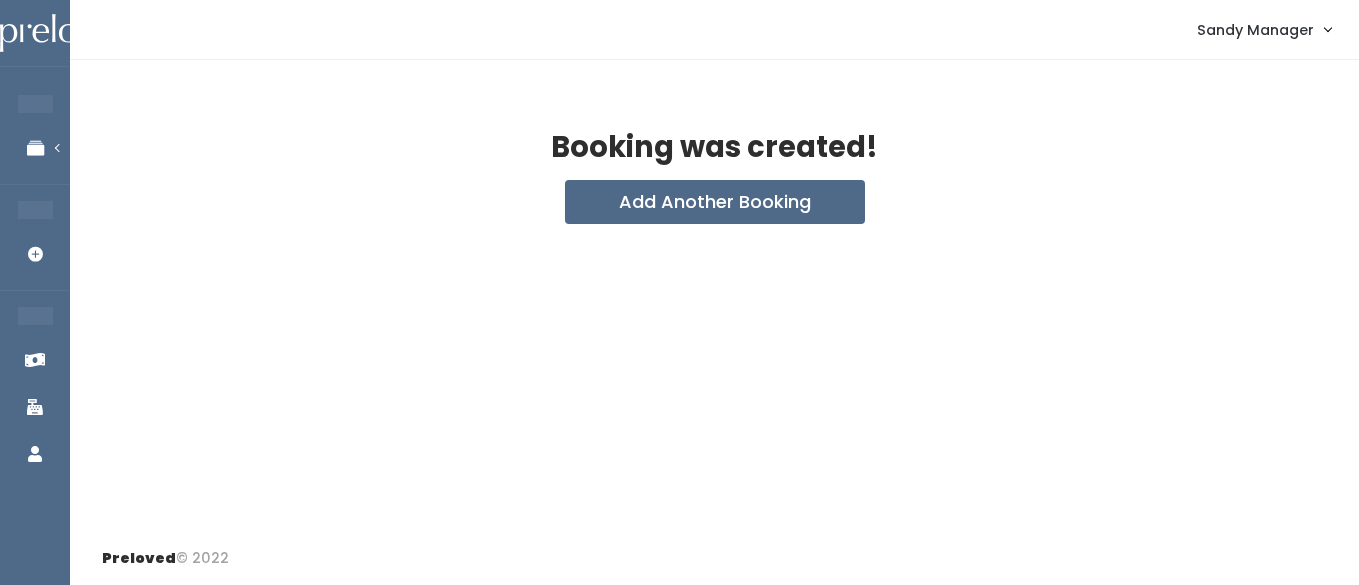scroll, scrollTop: 0, scrollLeft: 0, axis: both 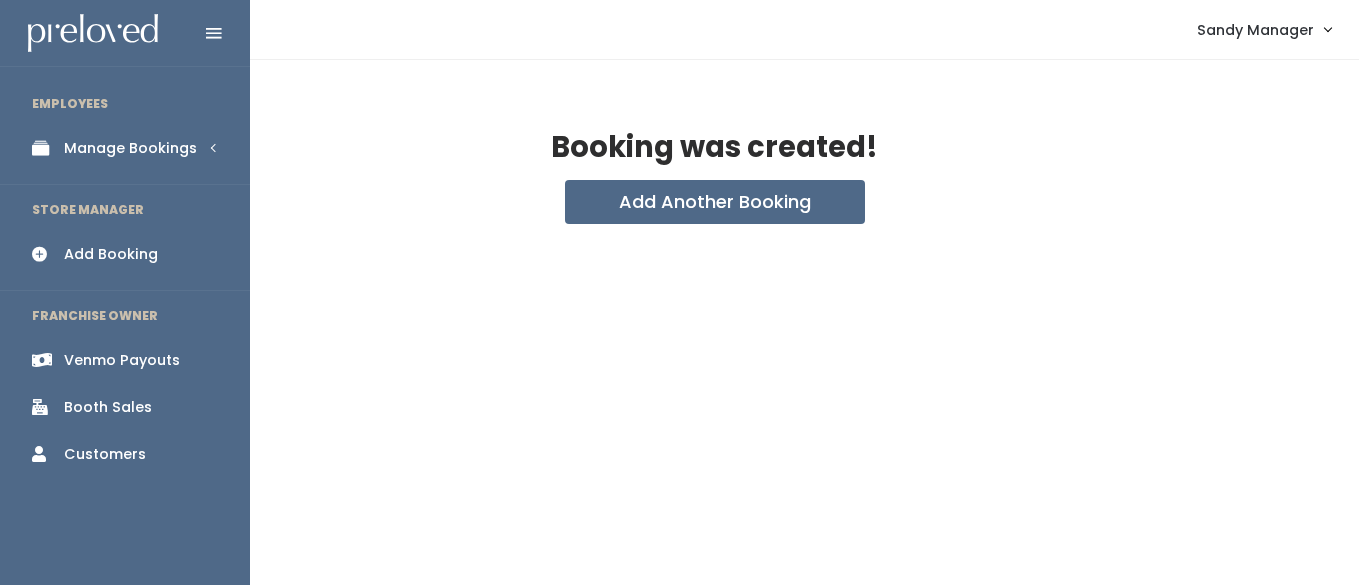 click on "Manage Bookings" at bounding box center [130, 148] 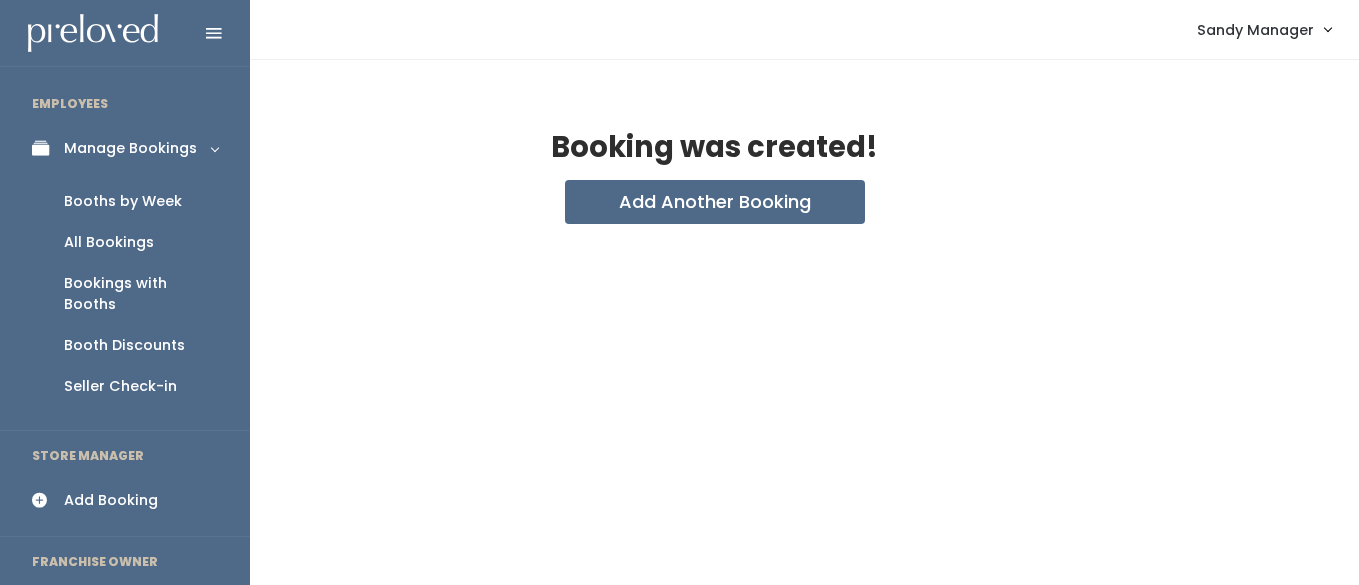 scroll, scrollTop: 122, scrollLeft: 0, axis: vertical 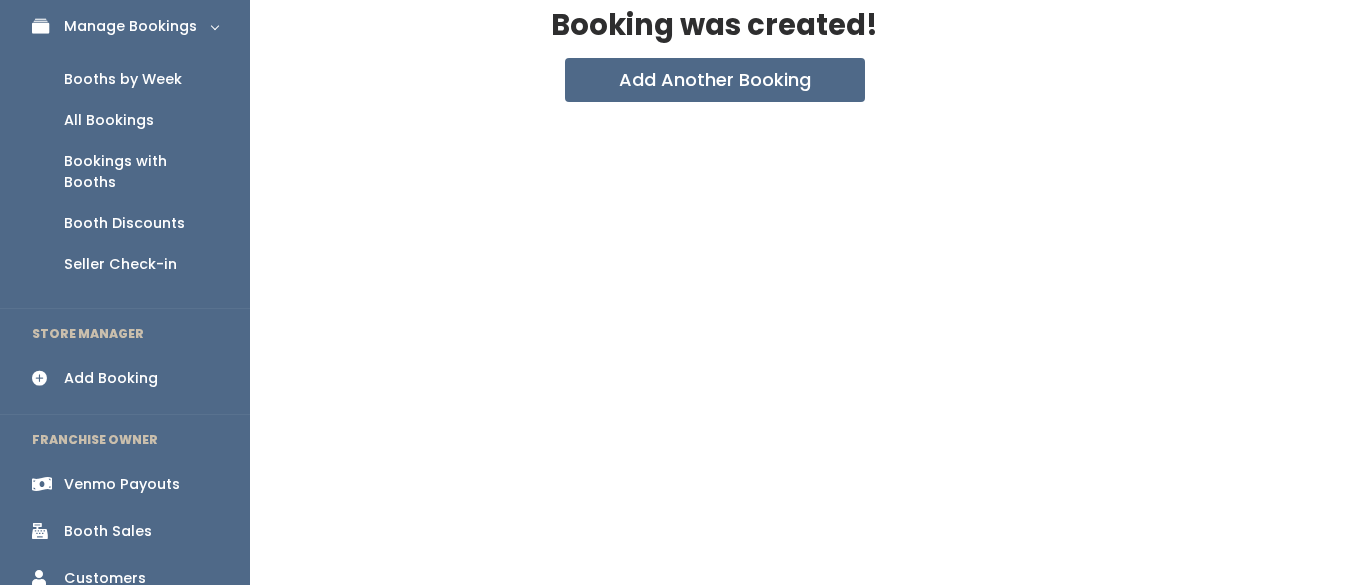 click on "Booth Sales" at bounding box center [108, 531] 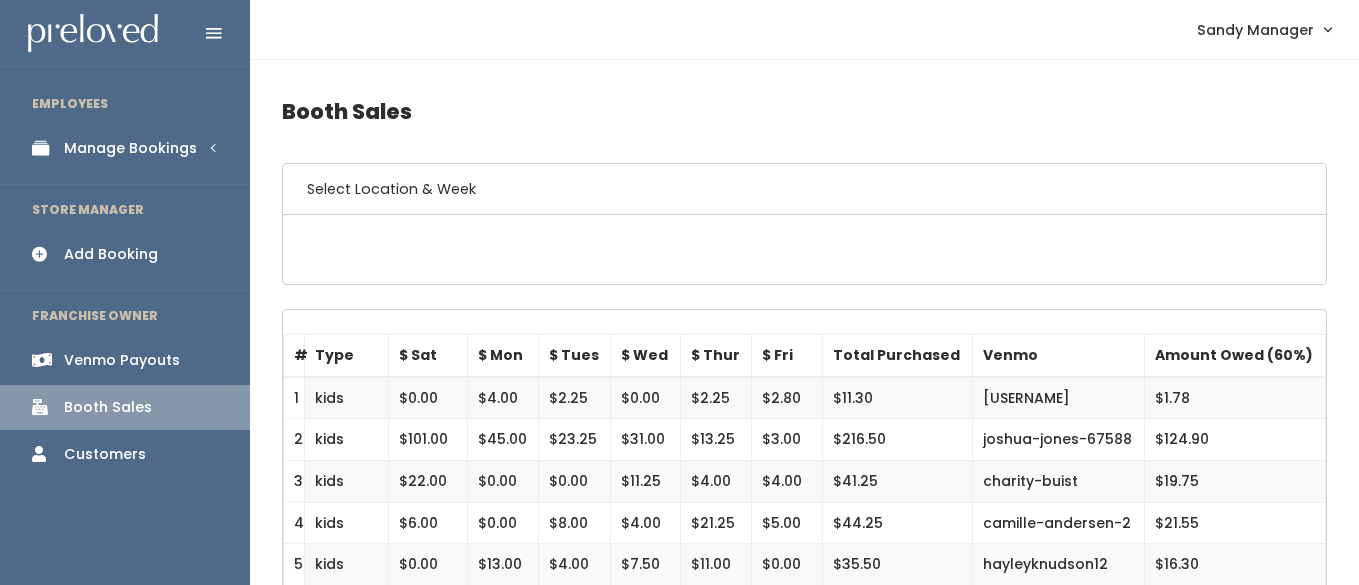 scroll, scrollTop: 0, scrollLeft: 0, axis: both 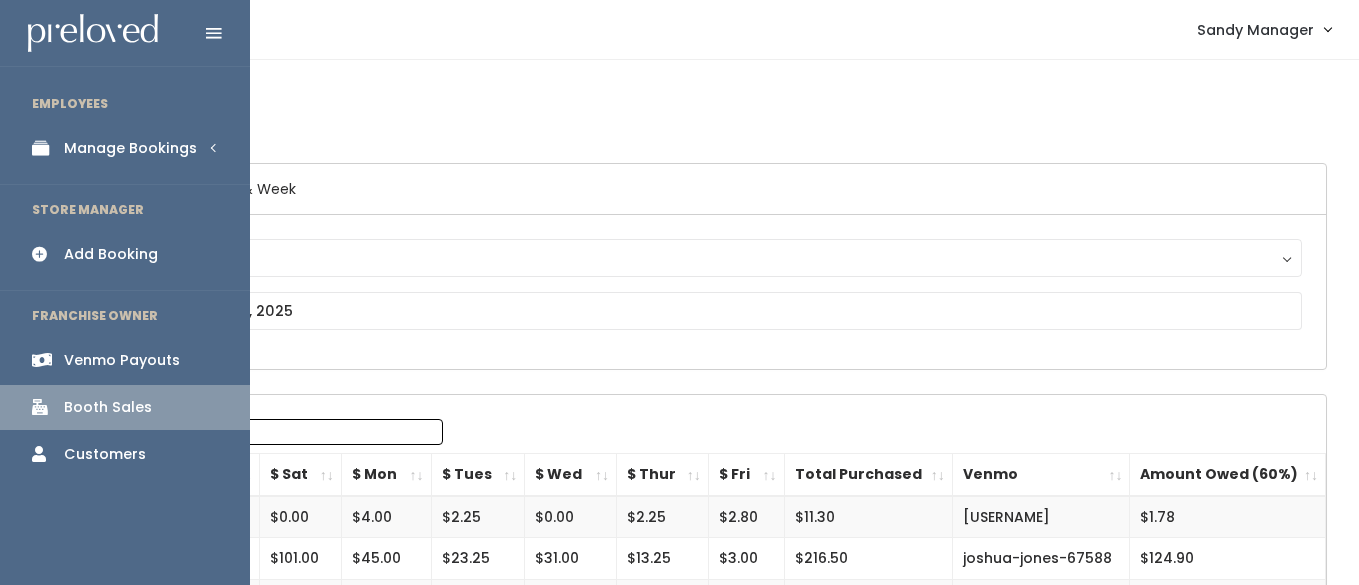 click on "Manage Bookings" at bounding box center [130, 148] 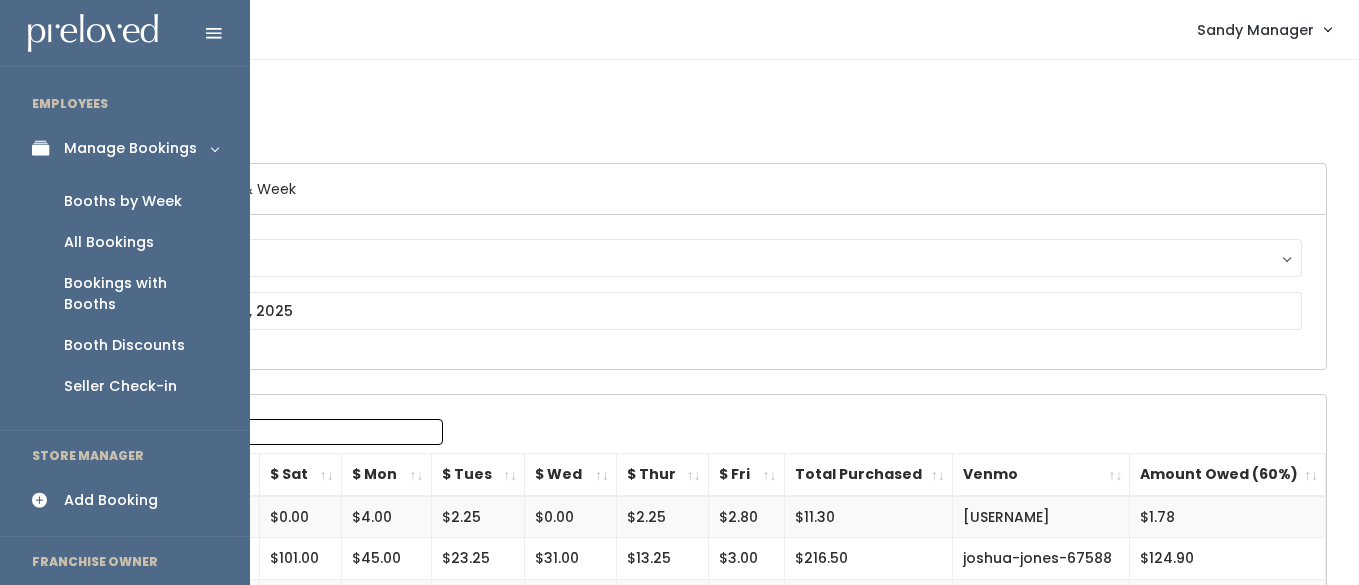 click on "Booths by Week" at bounding box center [123, 201] 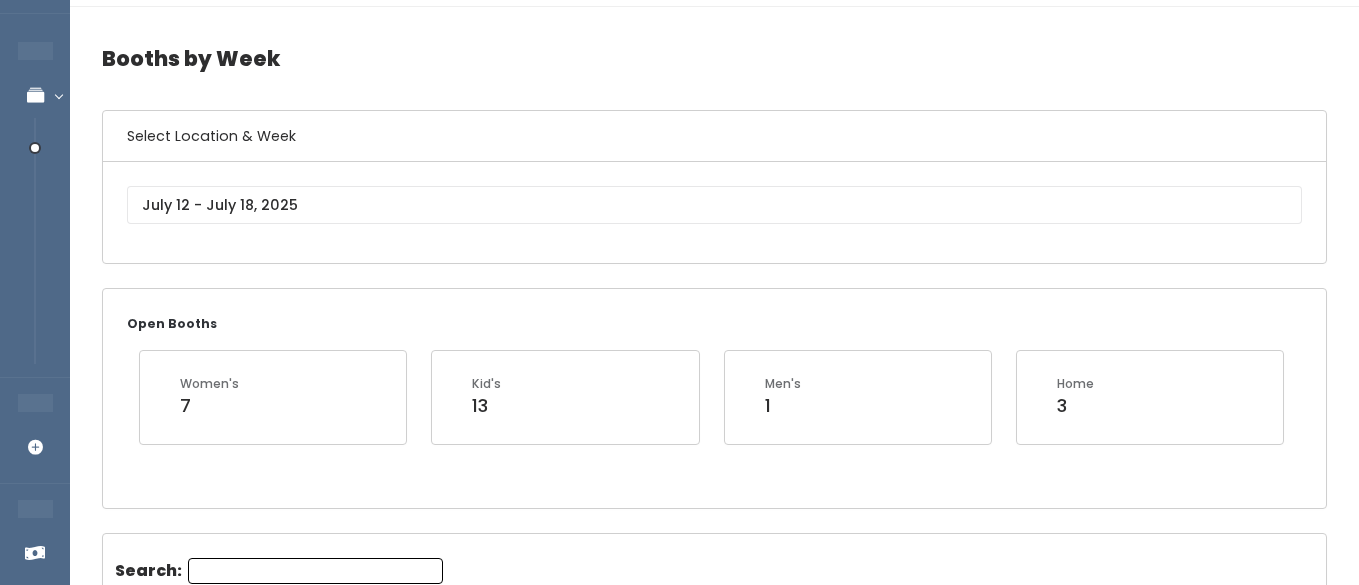 scroll, scrollTop: 53, scrollLeft: 0, axis: vertical 